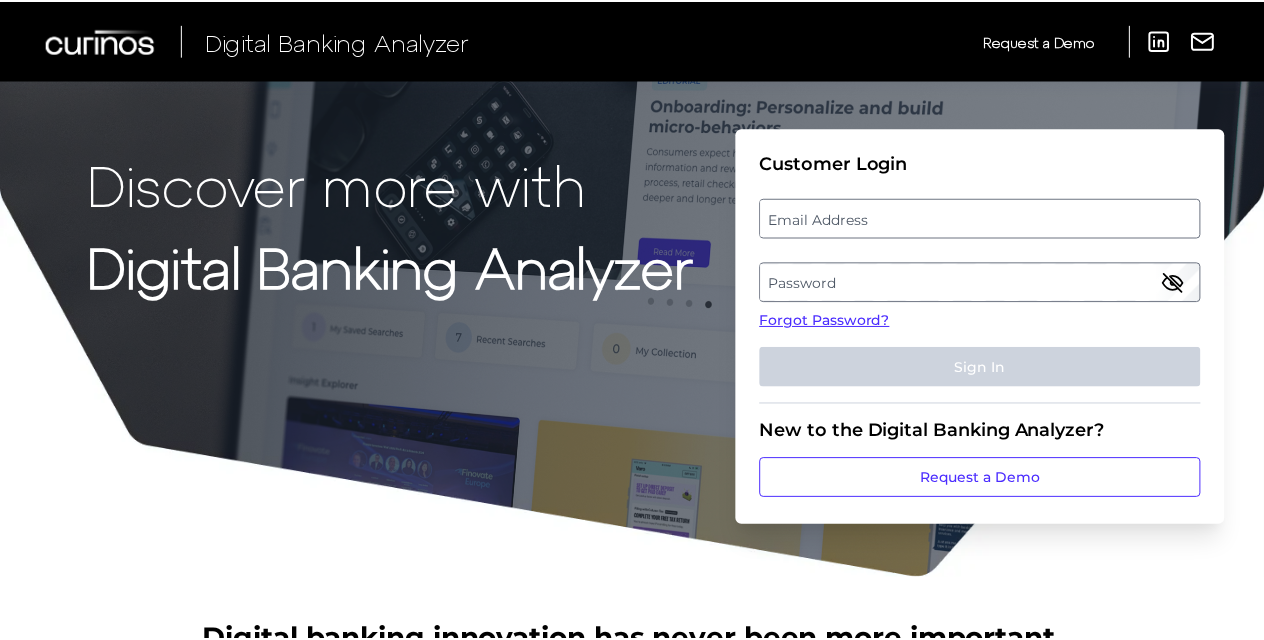 scroll, scrollTop: 0, scrollLeft: 0, axis: both 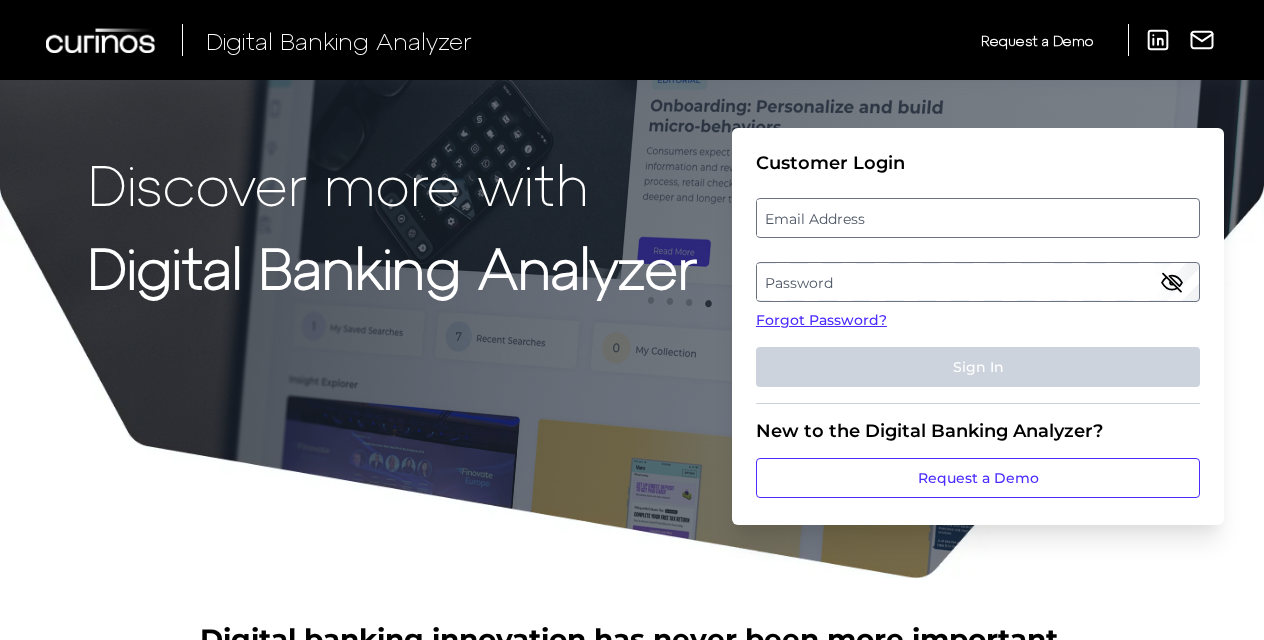 click on "Email Address" at bounding box center (977, 218) 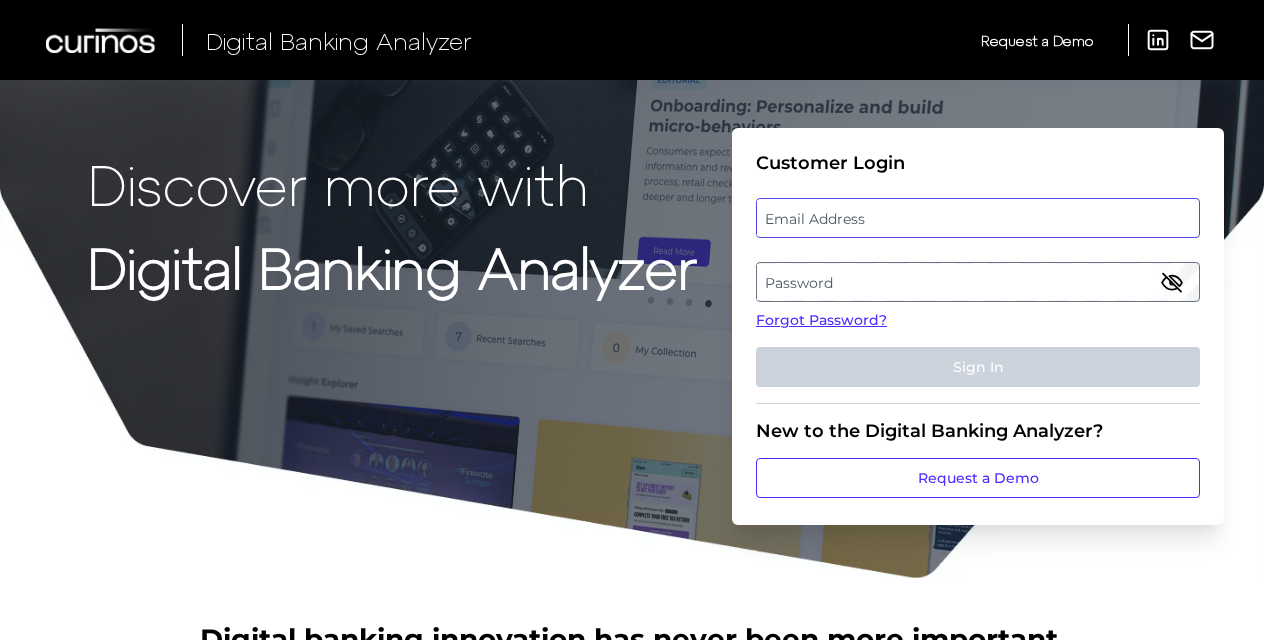 click at bounding box center (978, 218) 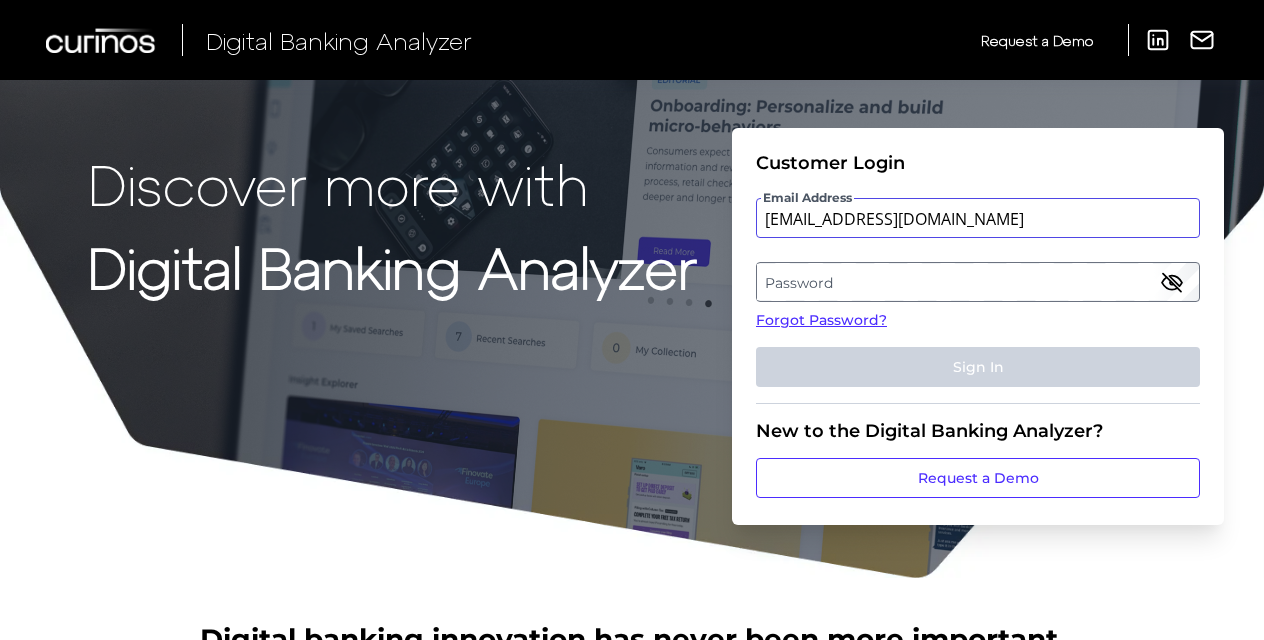 type on "[EMAIL_ADDRESS][DOMAIN_NAME]" 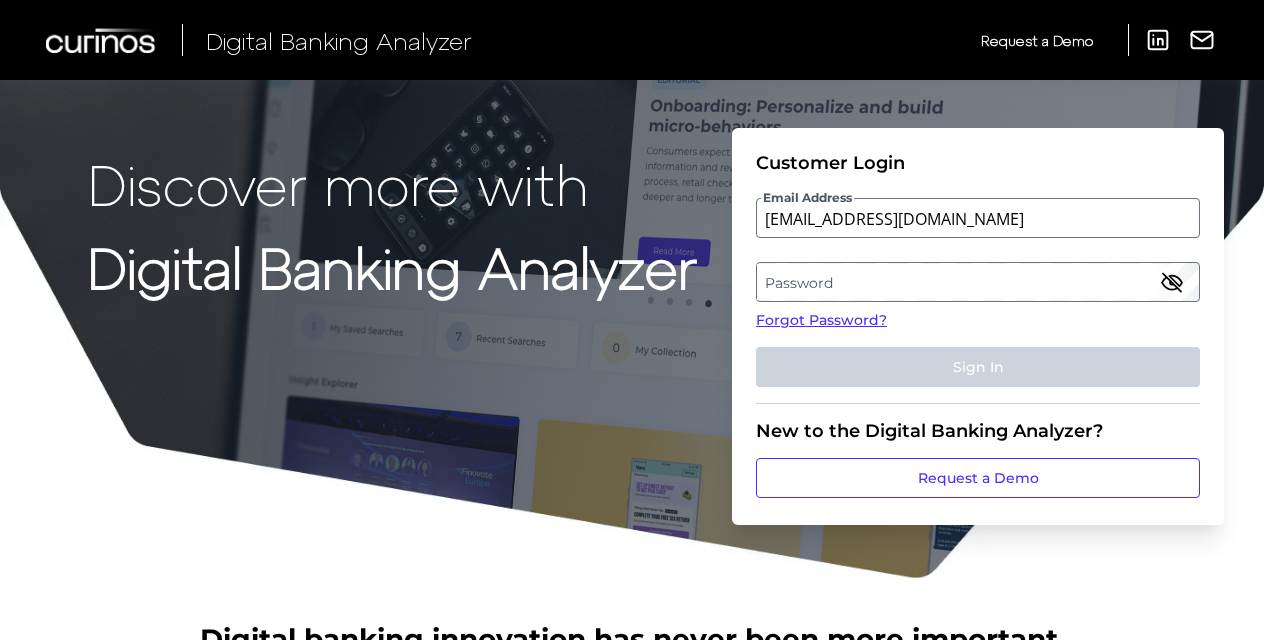 click on "Discover more with  Digital Banking Analyzer" at bounding box center (392, 322) 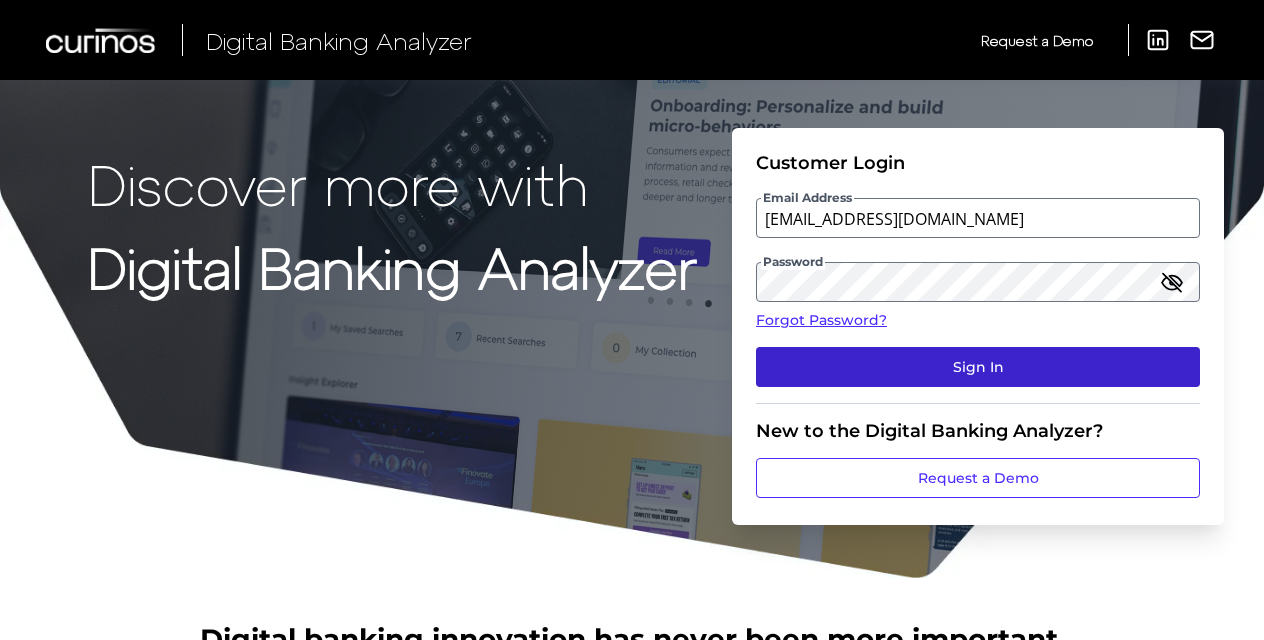 click on "Sign In" at bounding box center [978, 367] 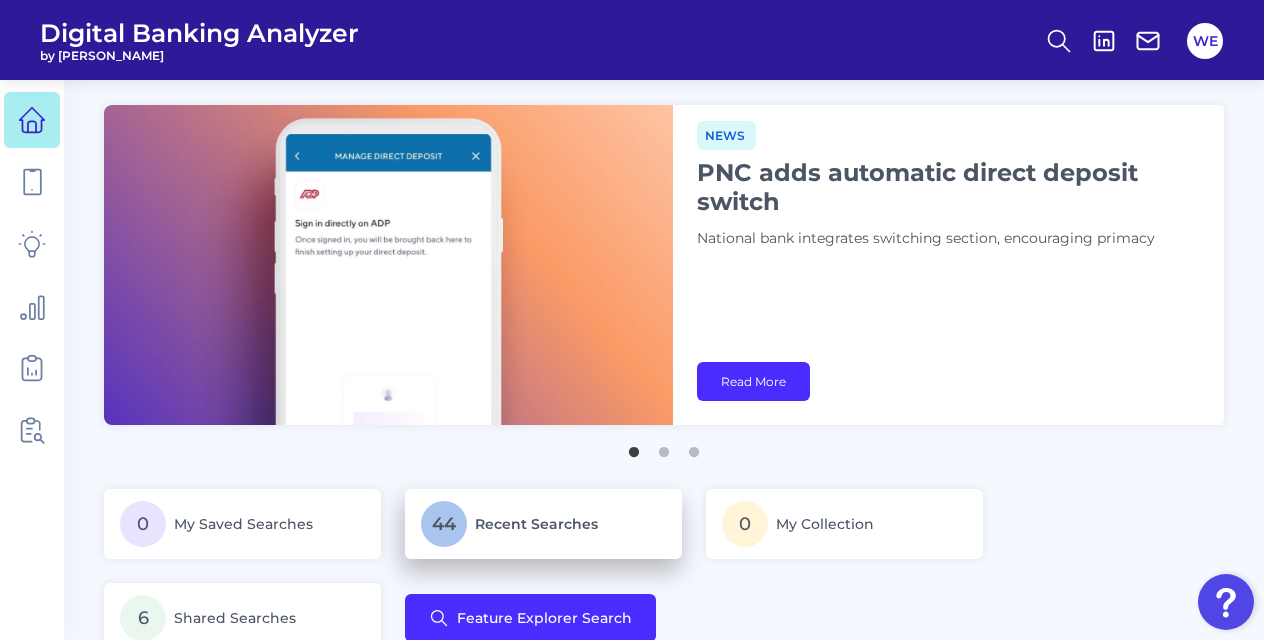 click on "Recent Searches" at bounding box center [536, 524] 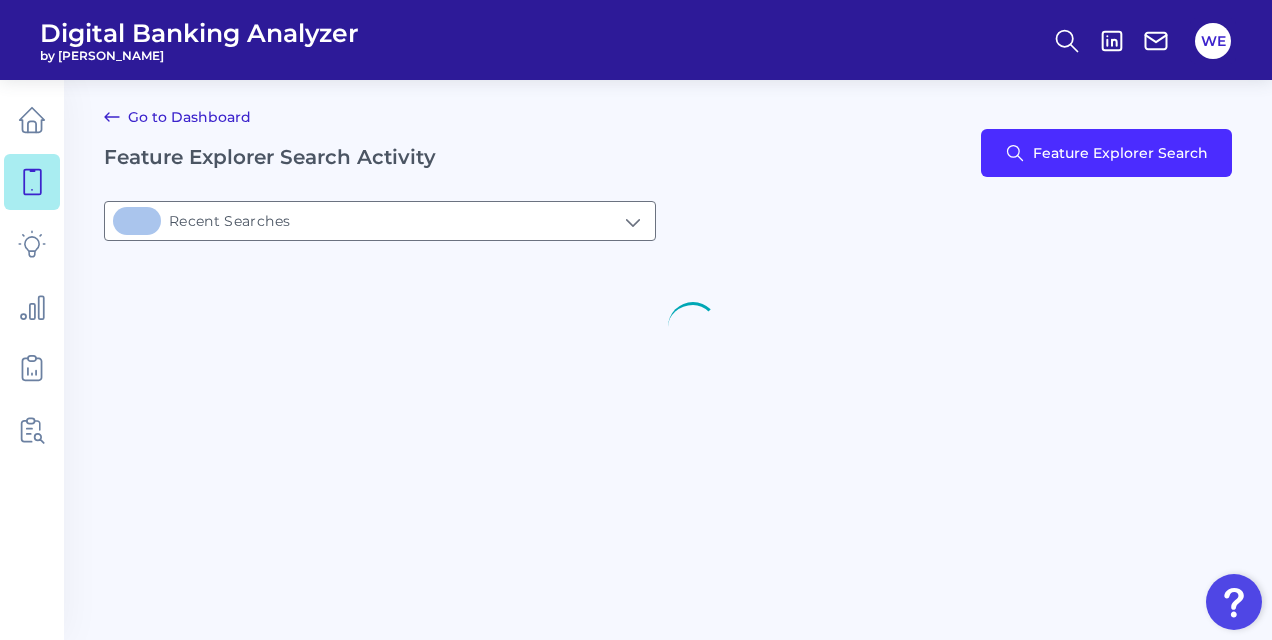 type on "44Recent Searches" 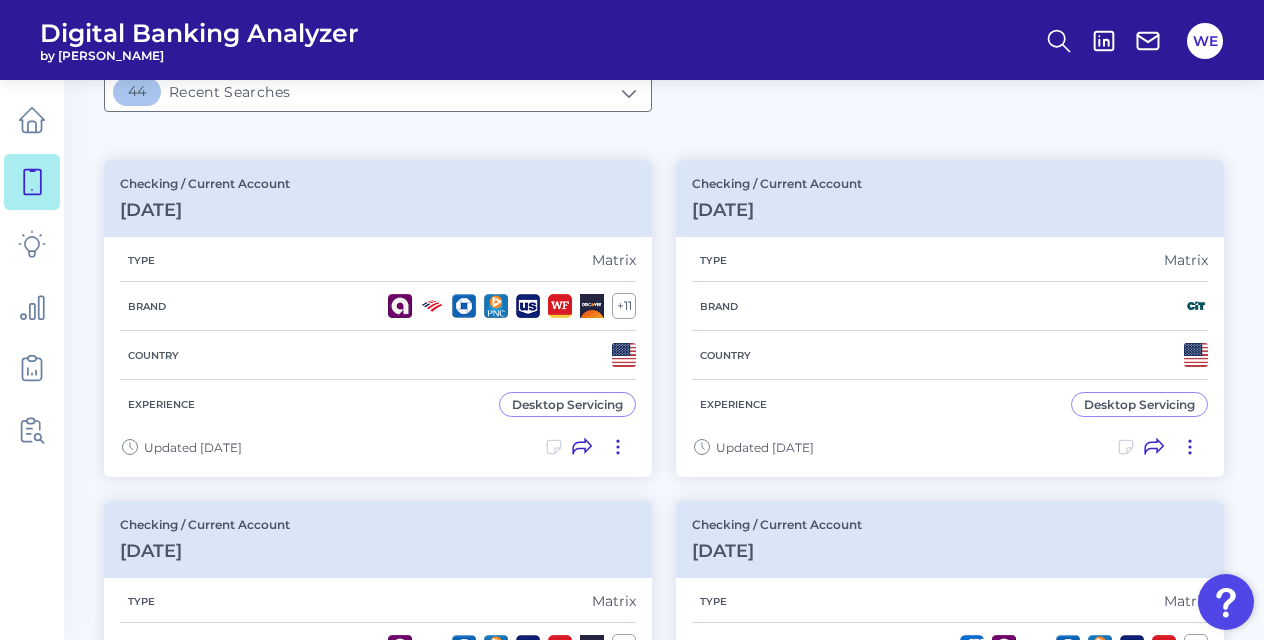 scroll, scrollTop: 118, scrollLeft: 0, axis: vertical 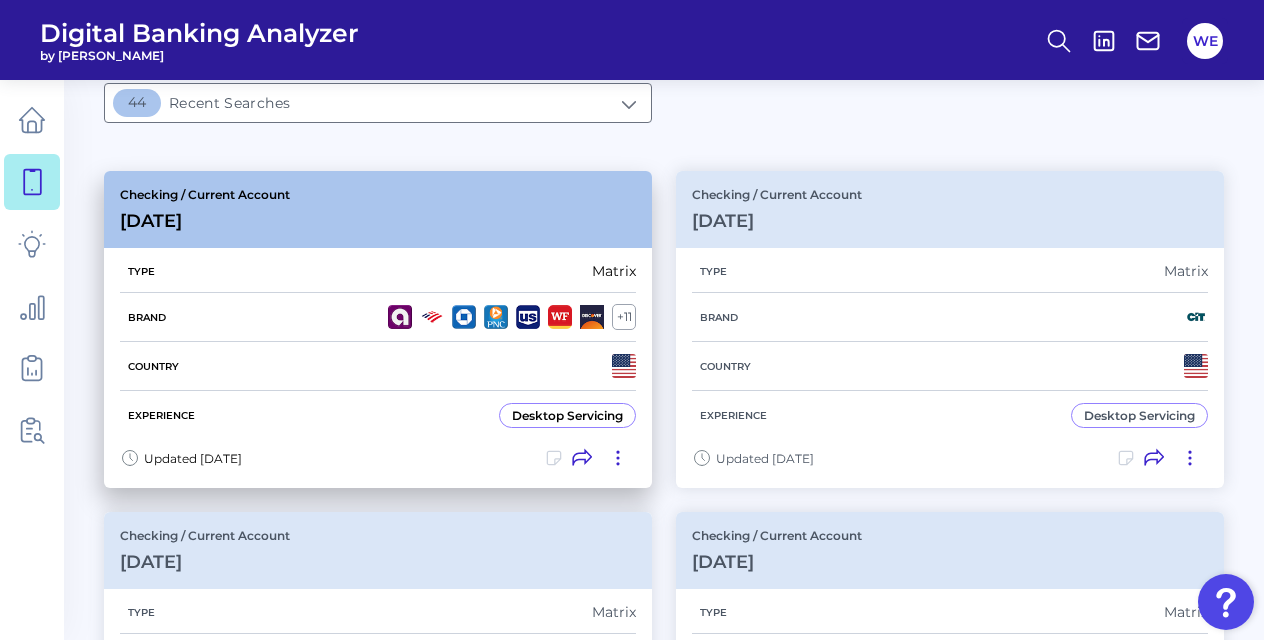 click on "Country" at bounding box center (378, 366) 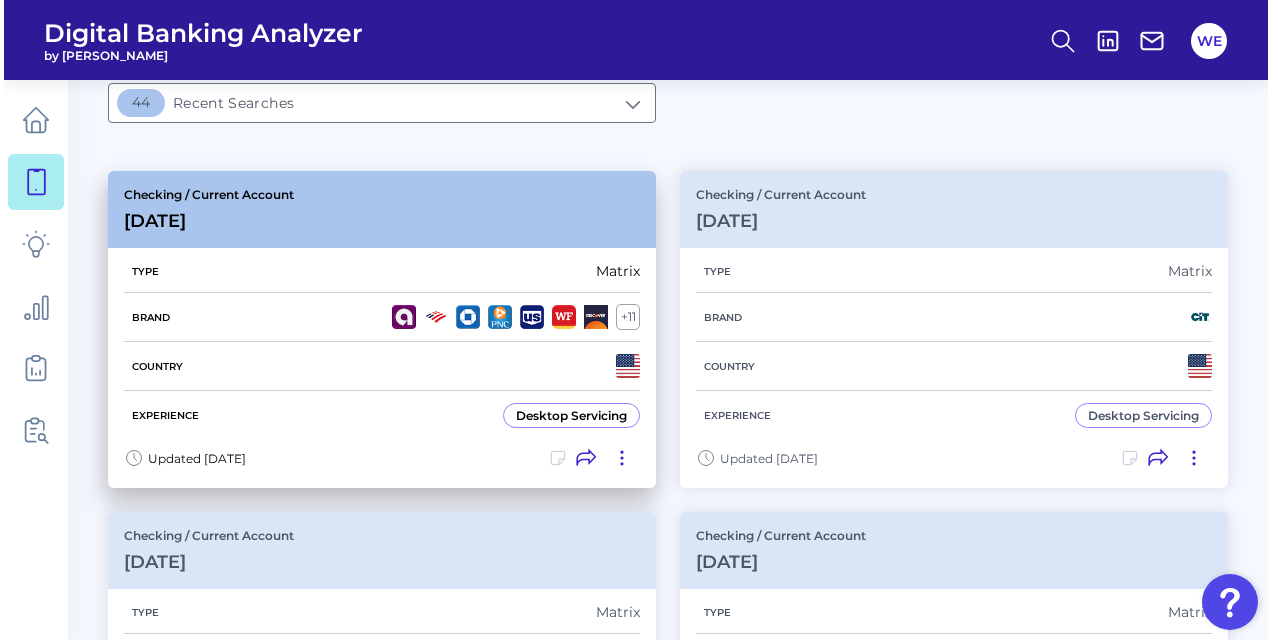 scroll, scrollTop: 0, scrollLeft: 0, axis: both 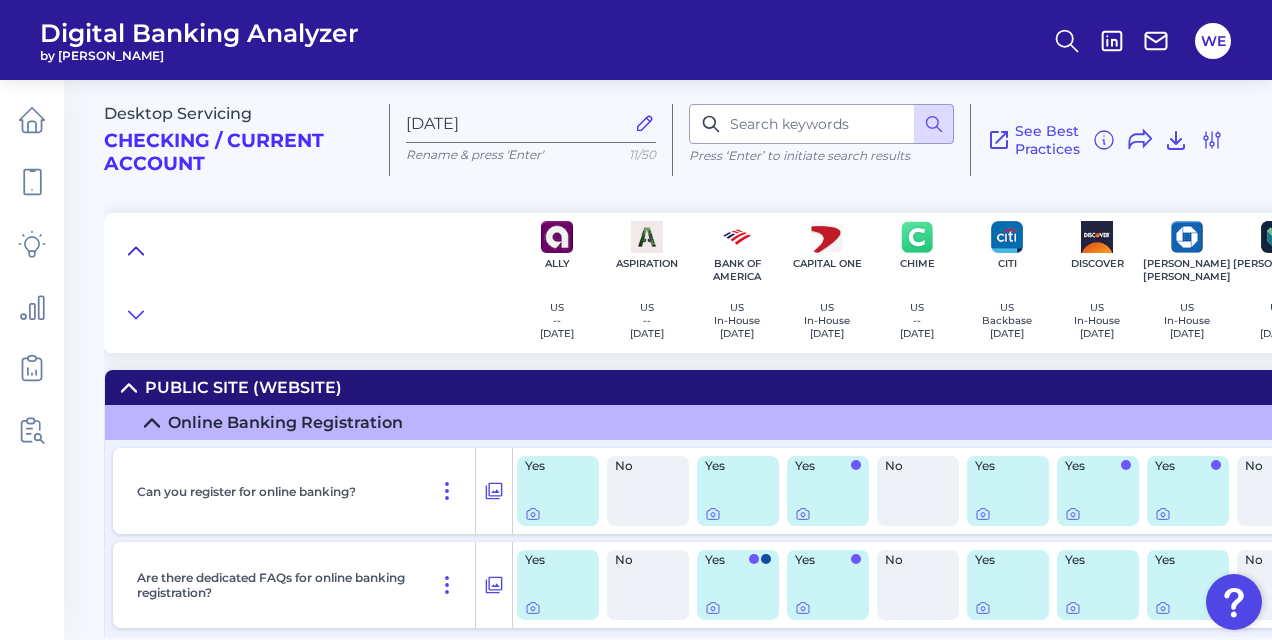 click 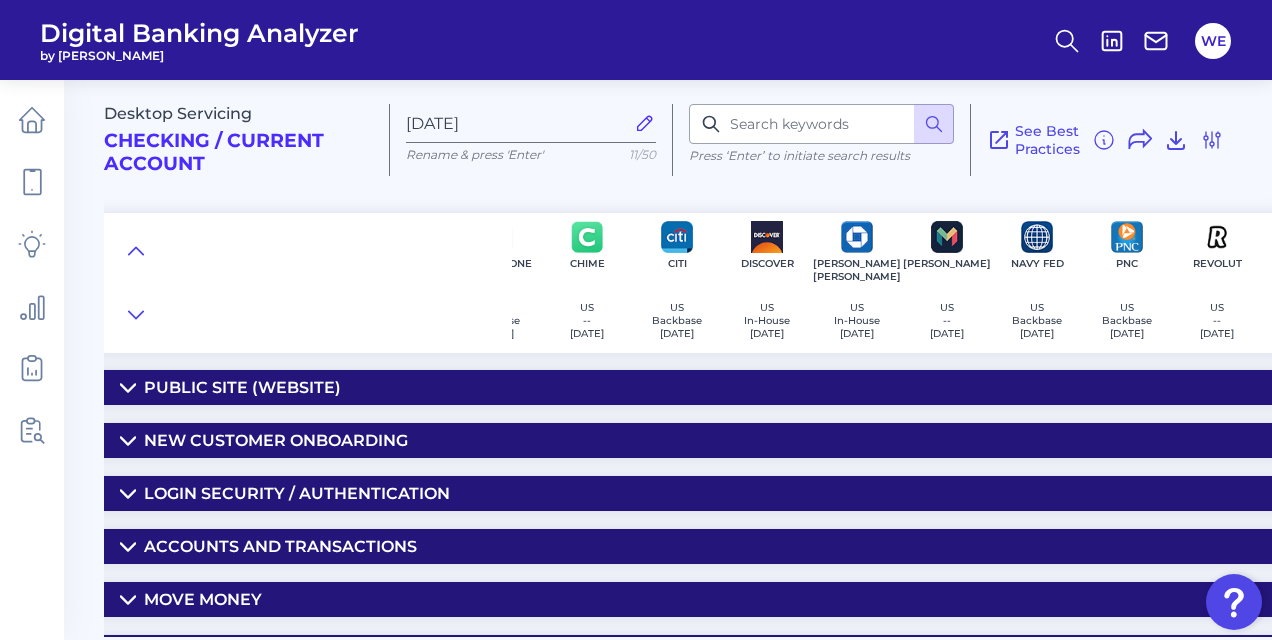 scroll, scrollTop: 0, scrollLeft: 331, axis: horizontal 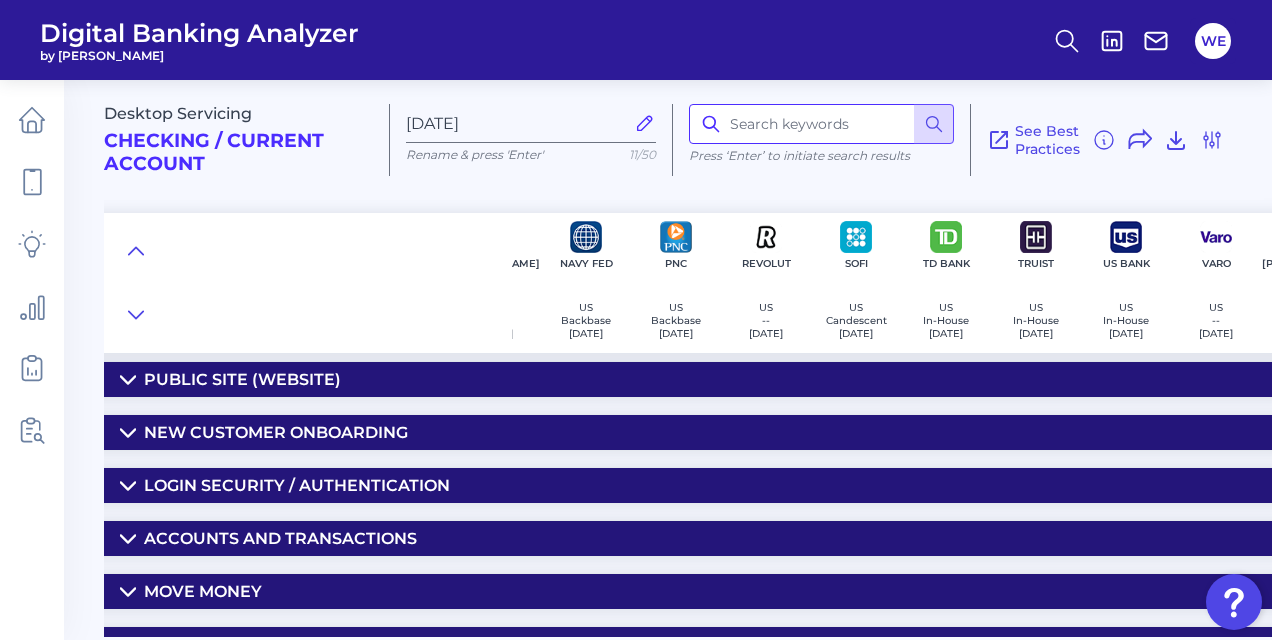 click at bounding box center (821, 124) 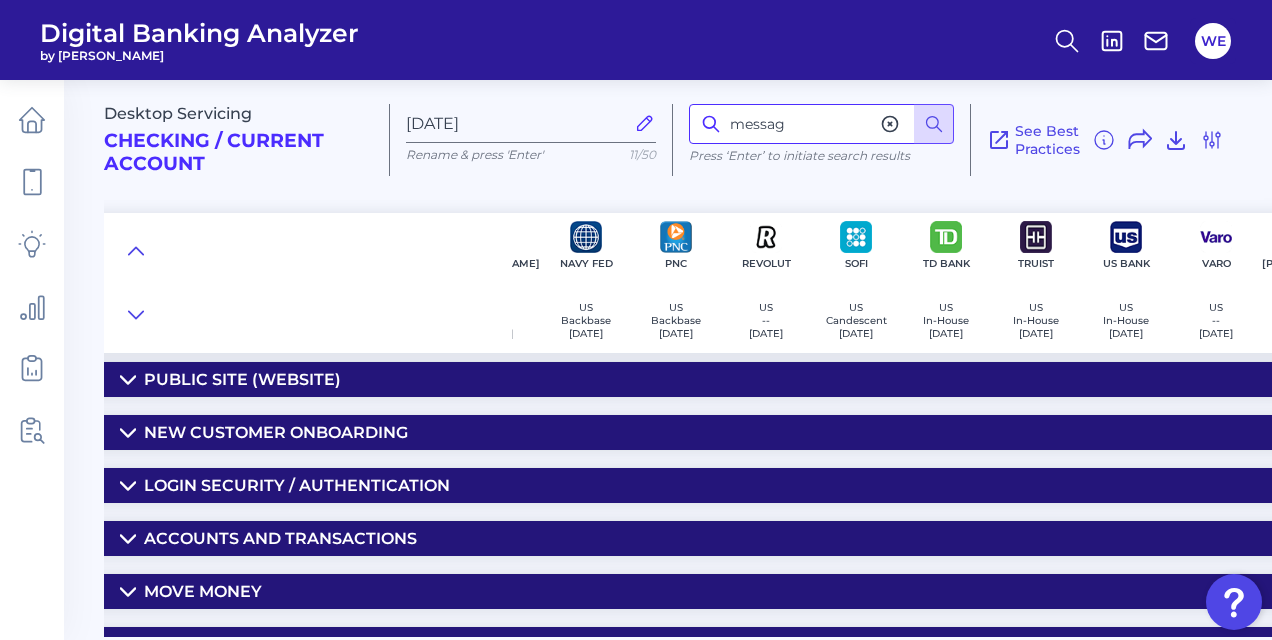 type on "messag" 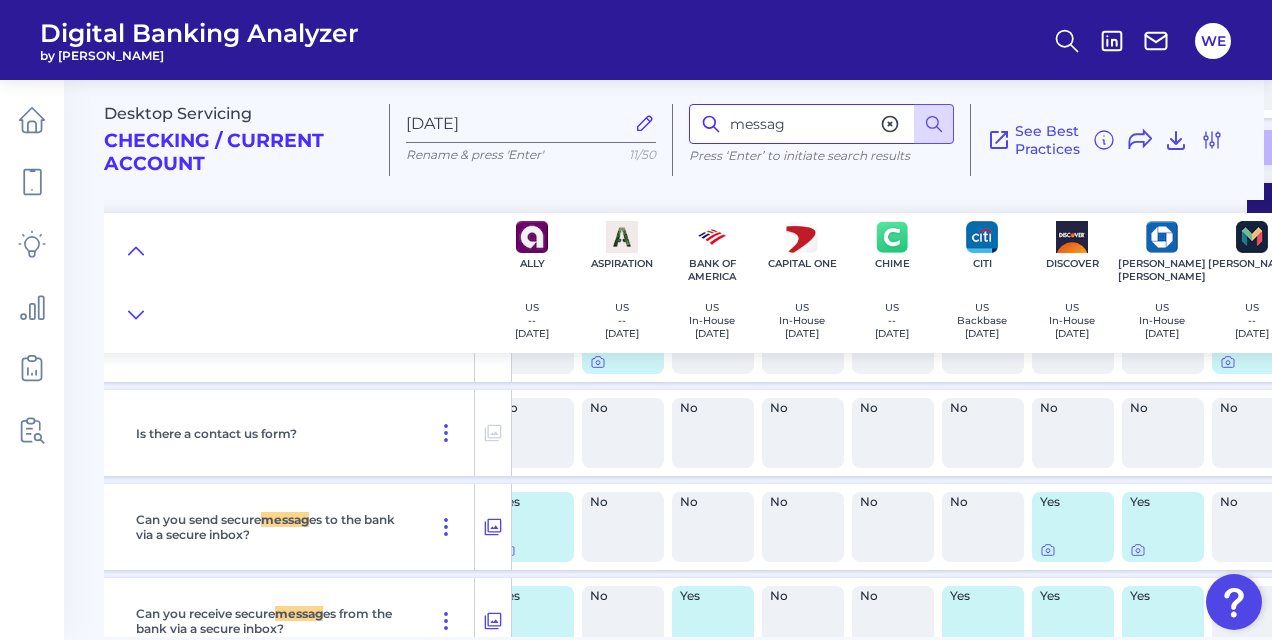 scroll, scrollTop: 4704, scrollLeft: 0, axis: vertical 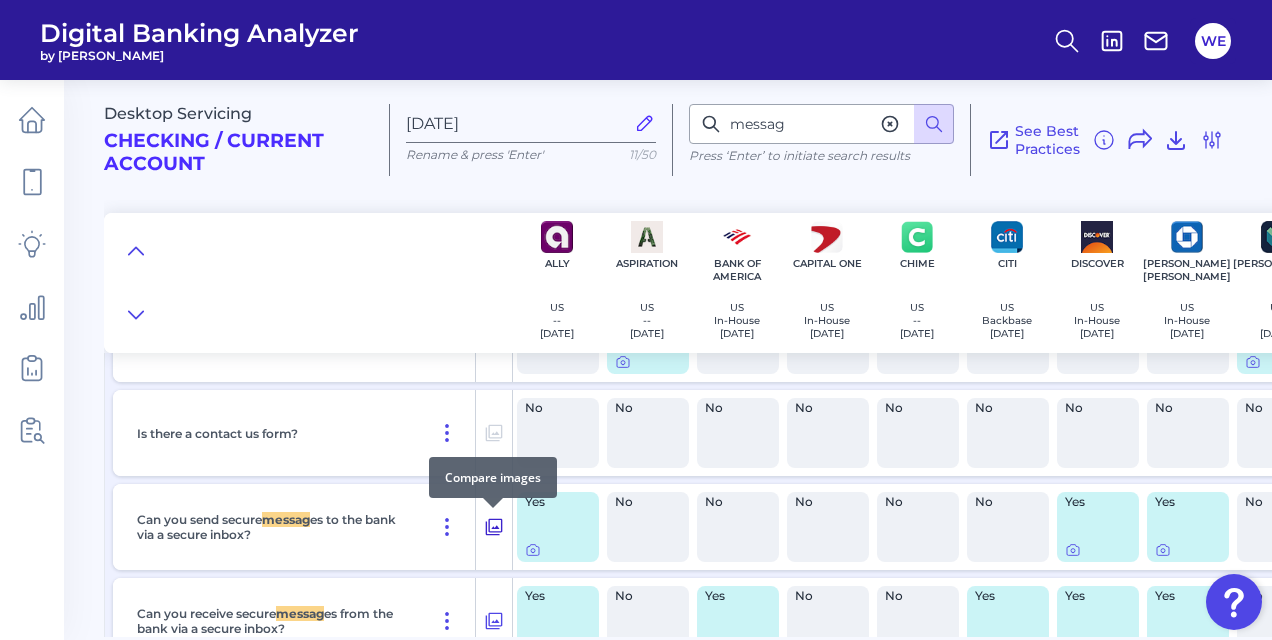 click at bounding box center [494, 527] 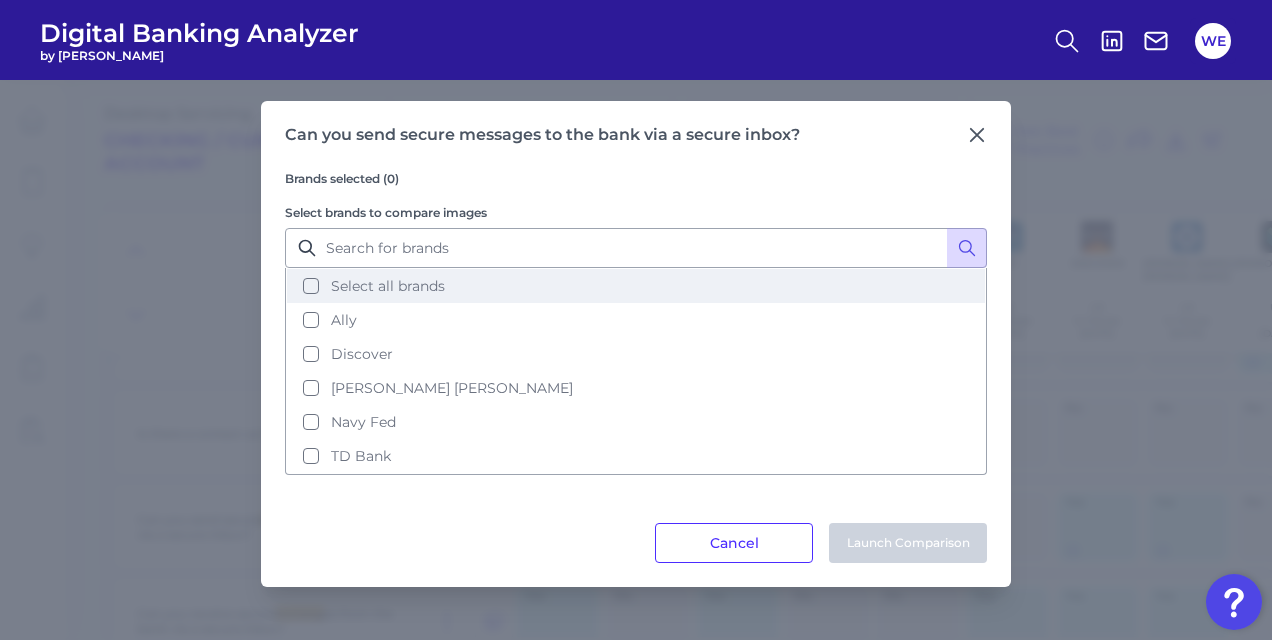 click on "Select all brands" at bounding box center (636, 286) 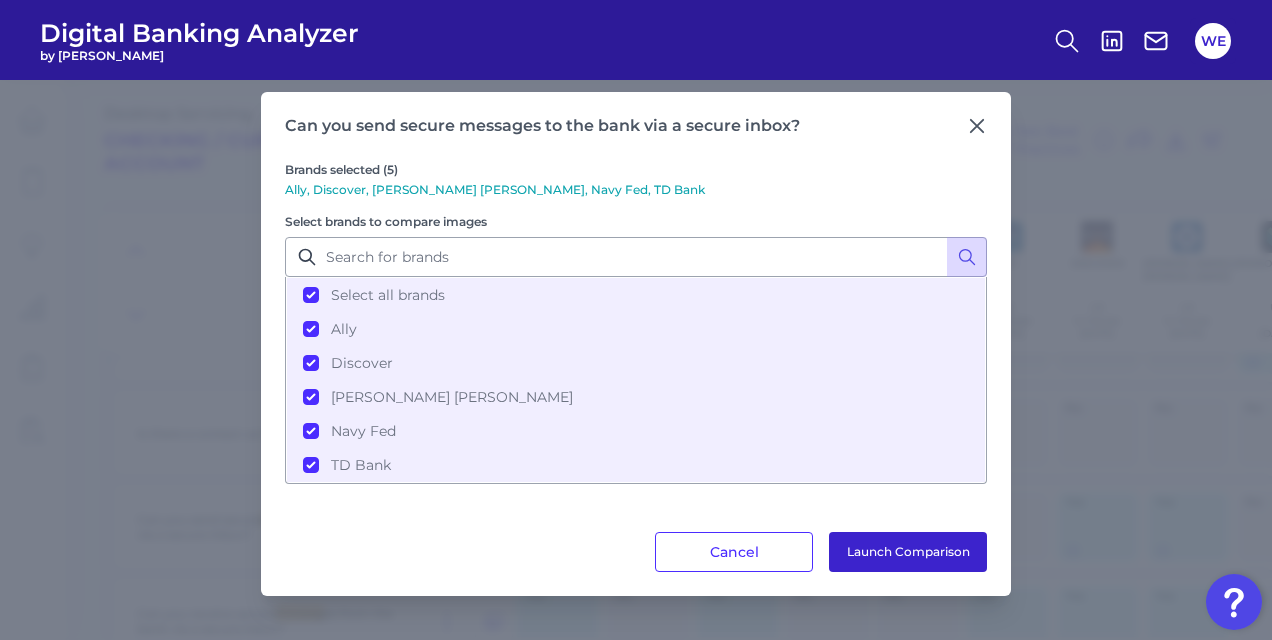 click on "Launch Comparison" at bounding box center (908, 552) 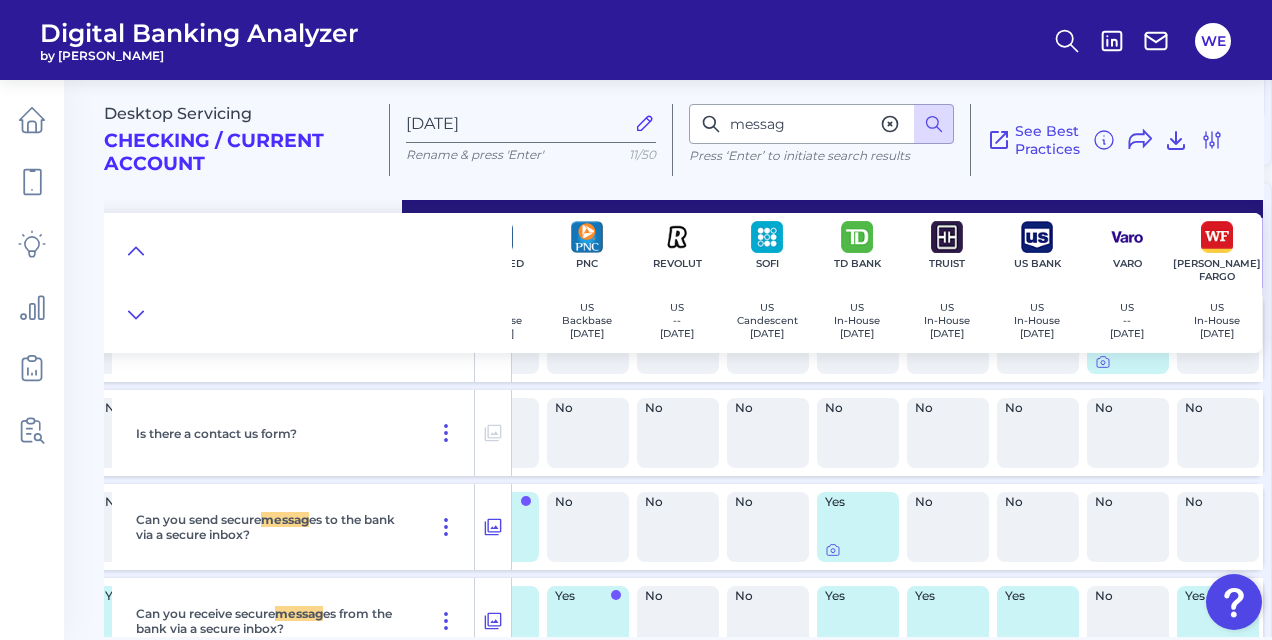 scroll, scrollTop: 4704, scrollLeft: 877, axis: both 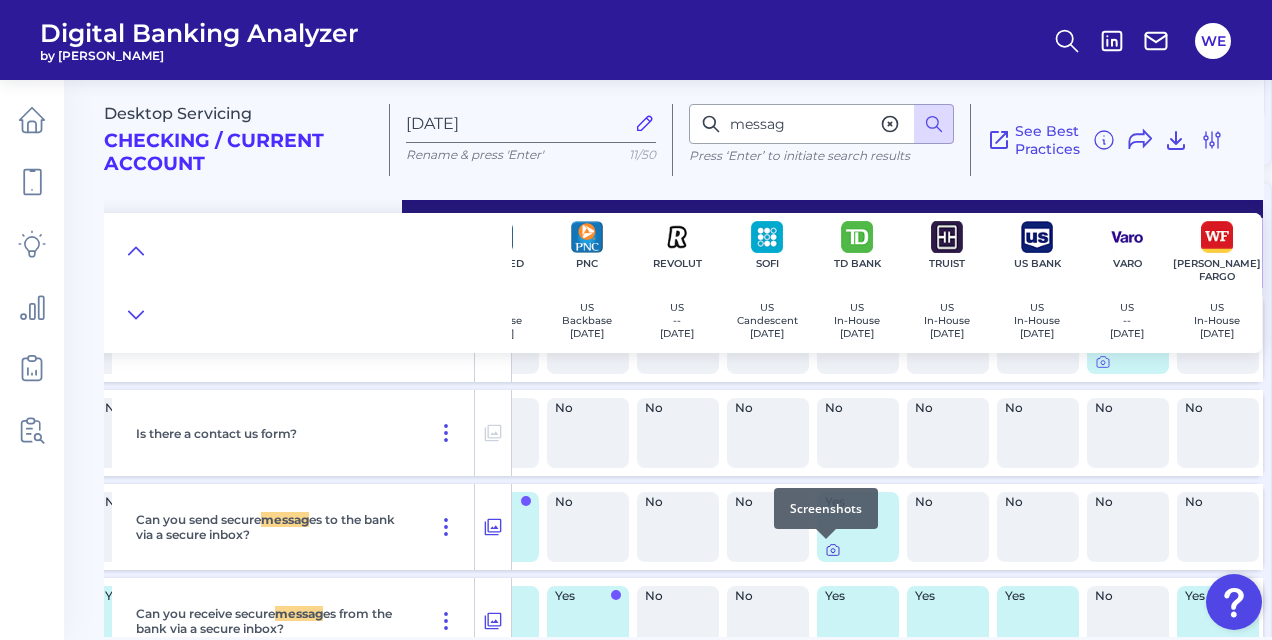 click 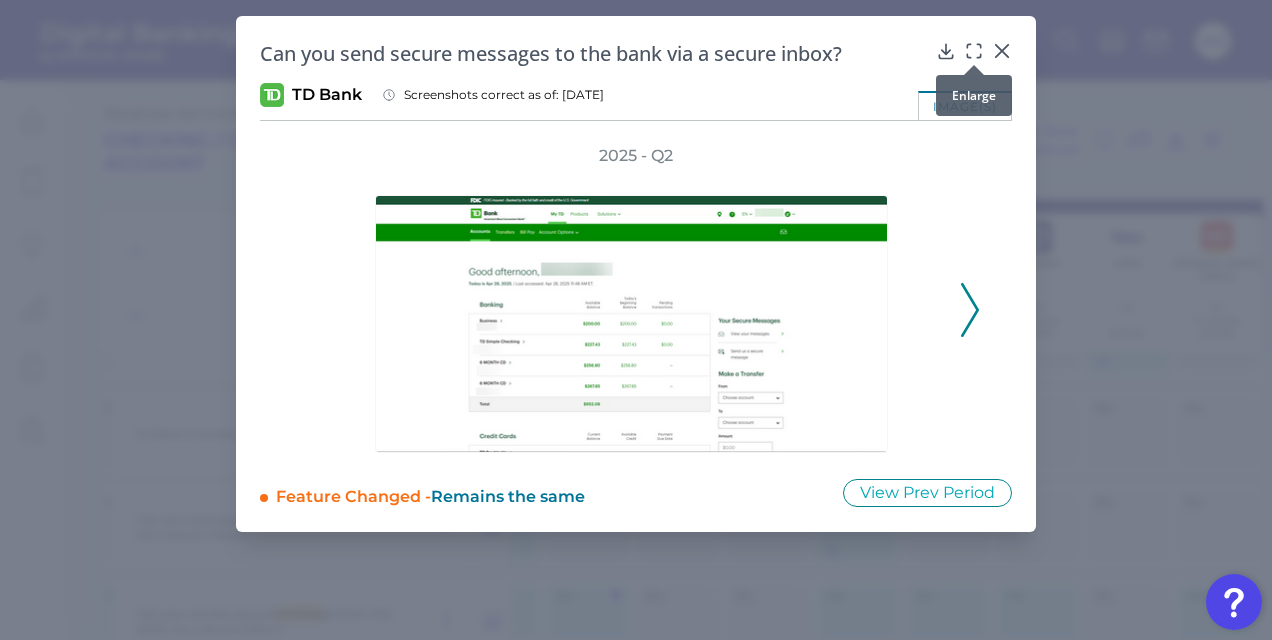 click 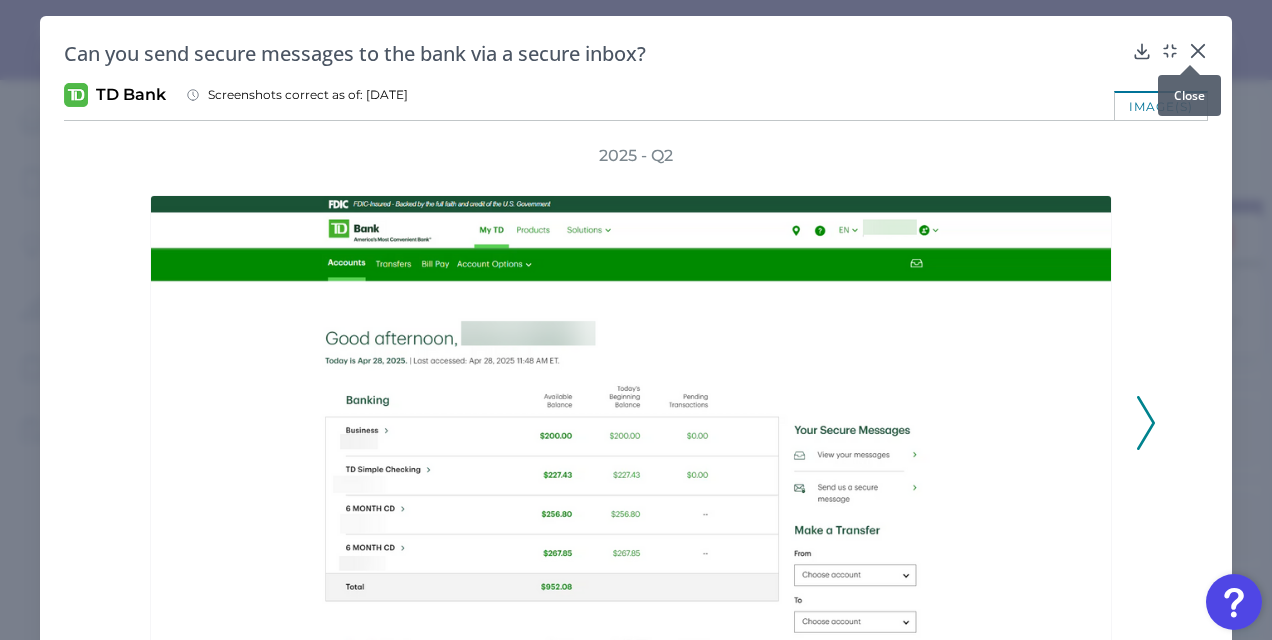 click 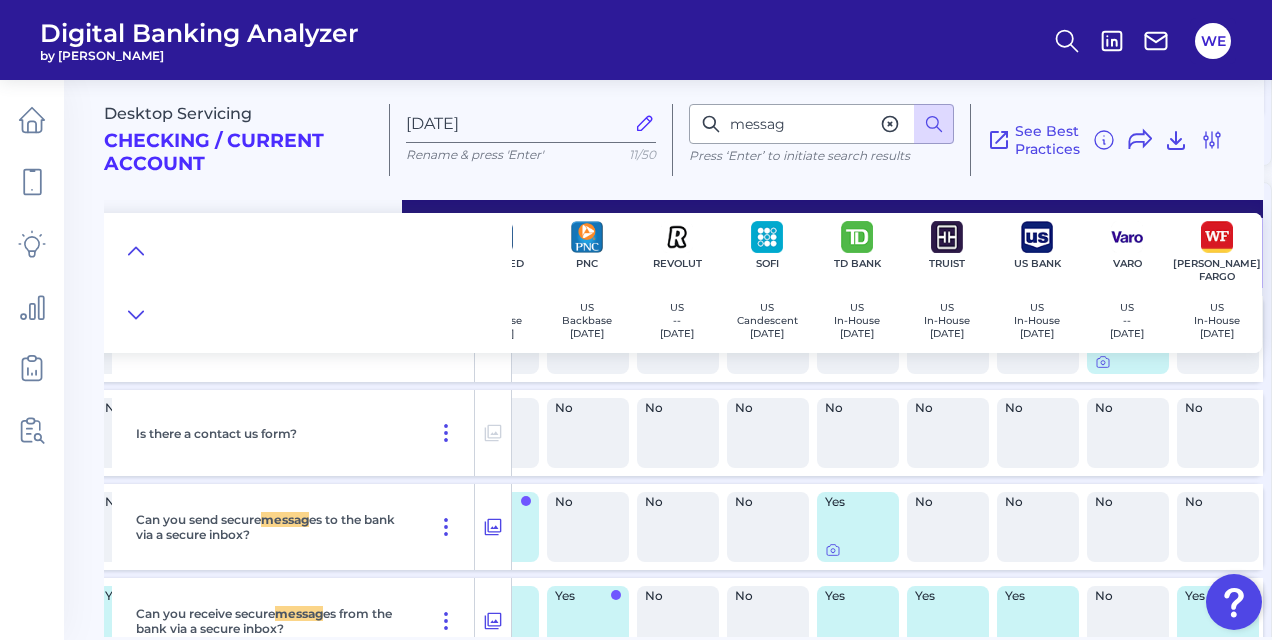 click 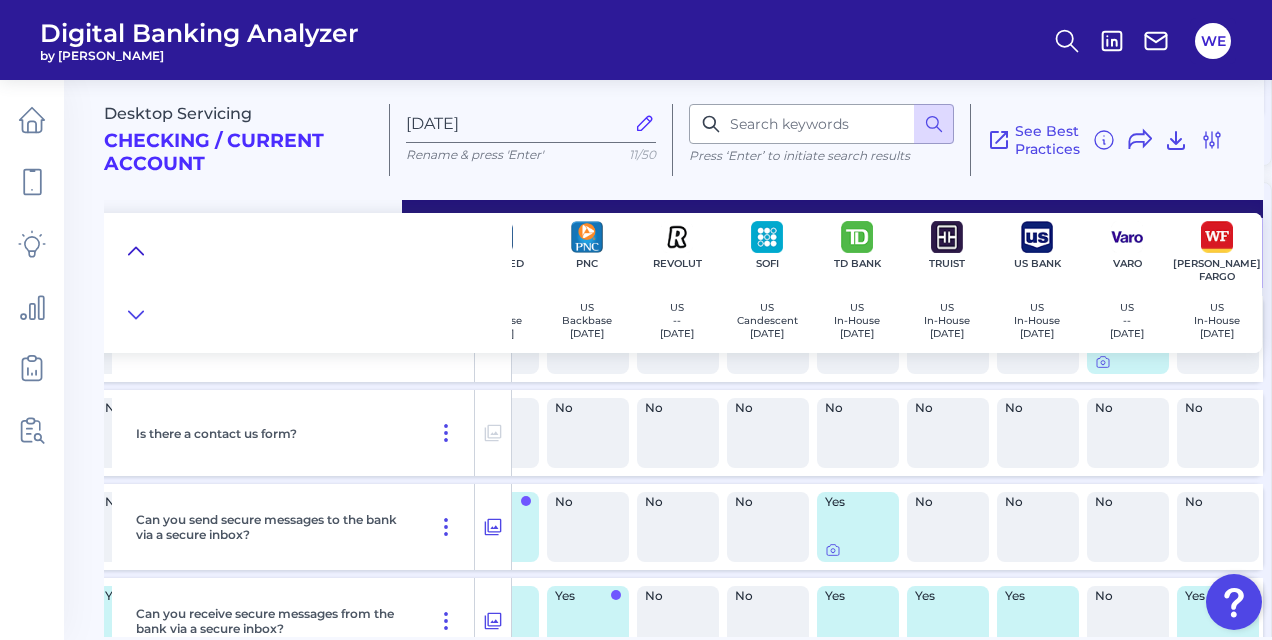 click 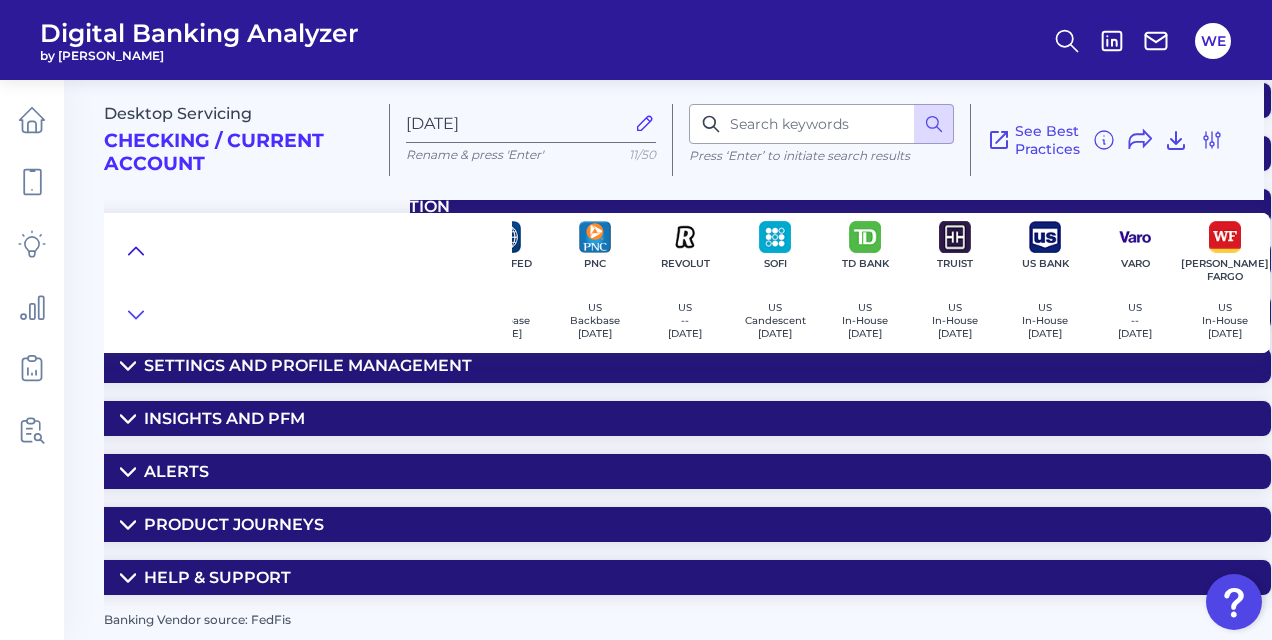scroll, scrollTop: 291, scrollLeft: 869, axis: both 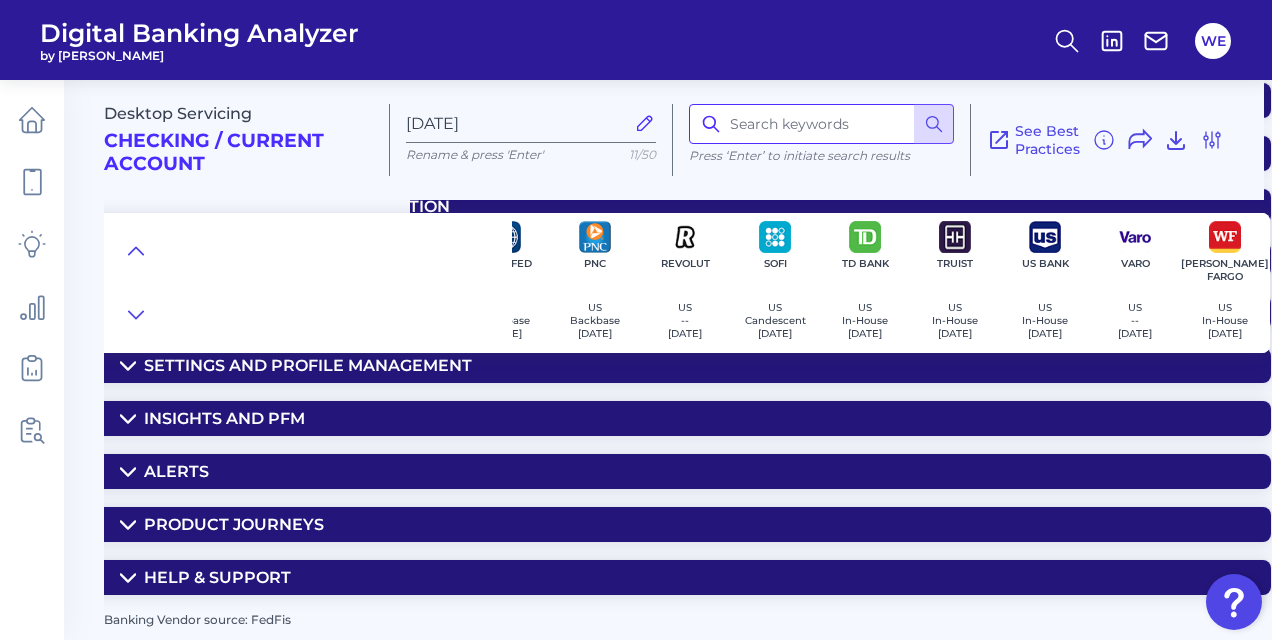 click at bounding box center [821, 124] 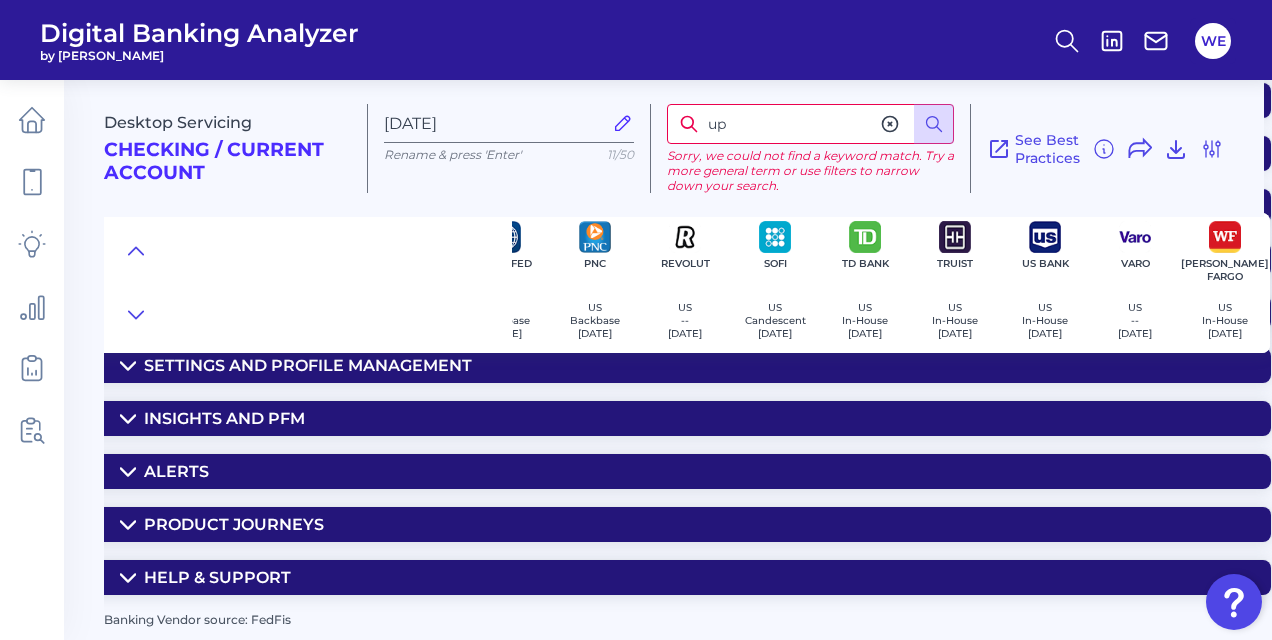 type on "u" 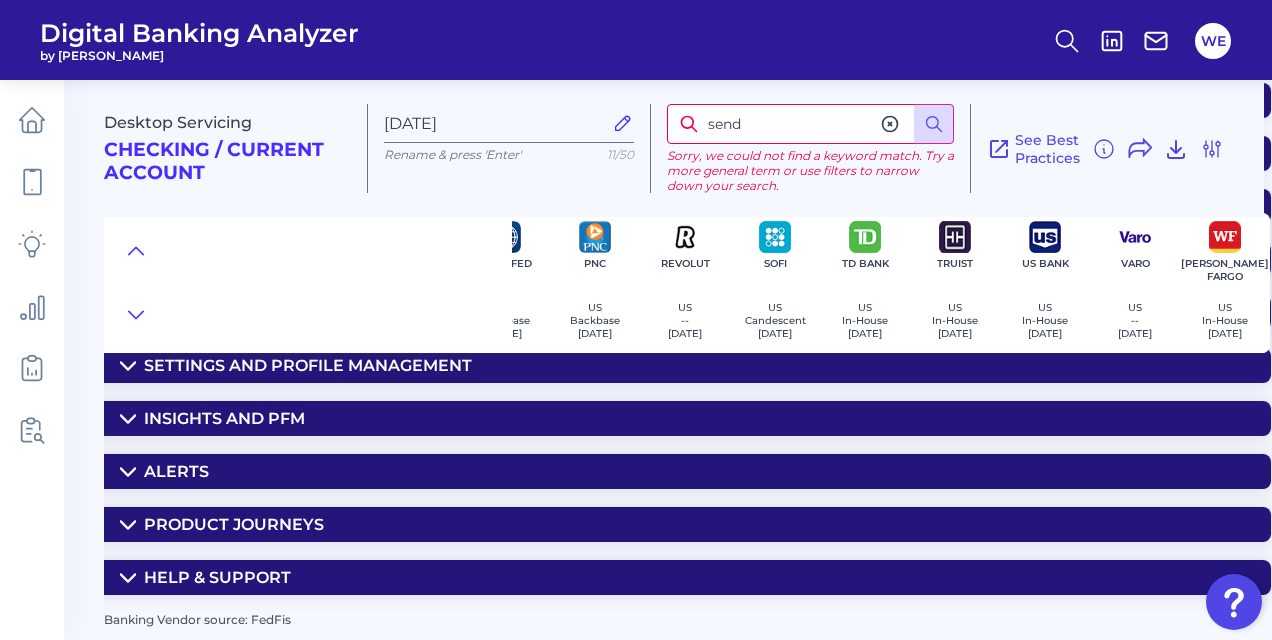 type on "send" 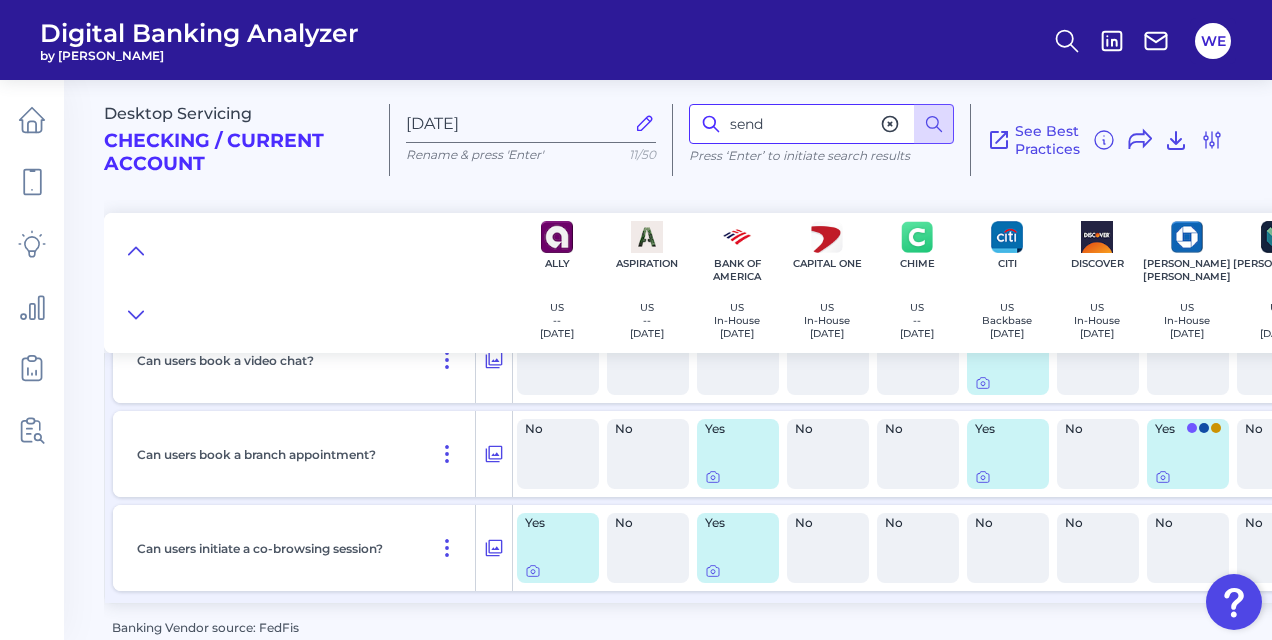 scroll, scrollTop: 5145, scrollLeft: 0, axis: vertical 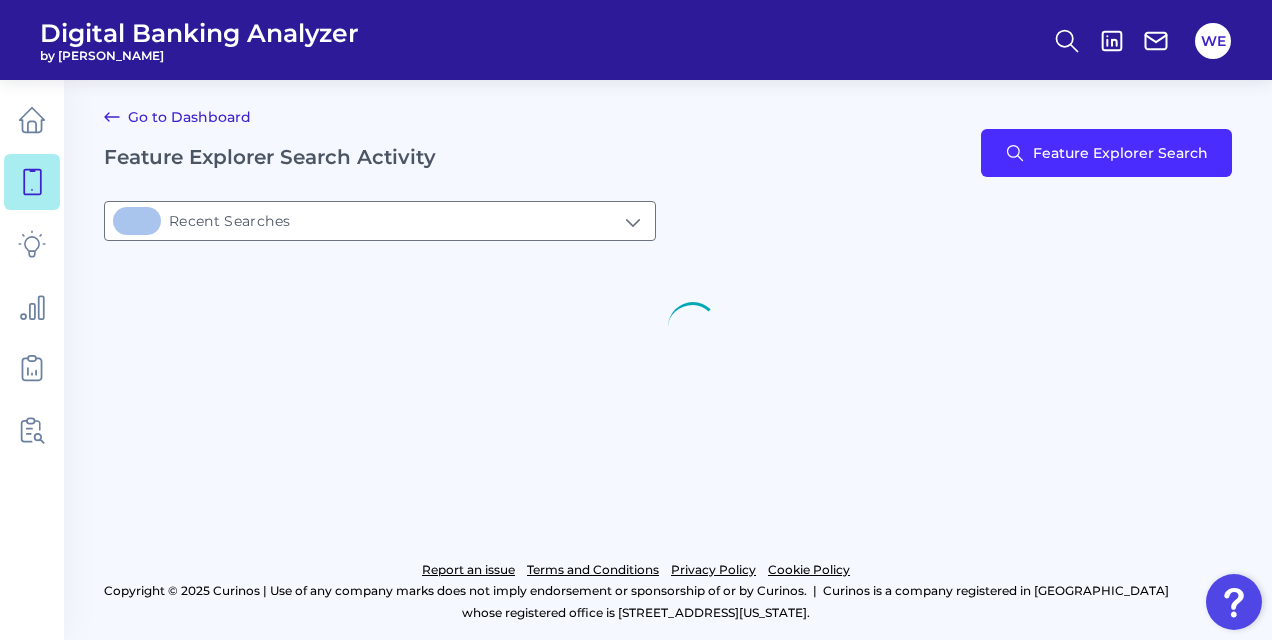type on "44Recent Searches" 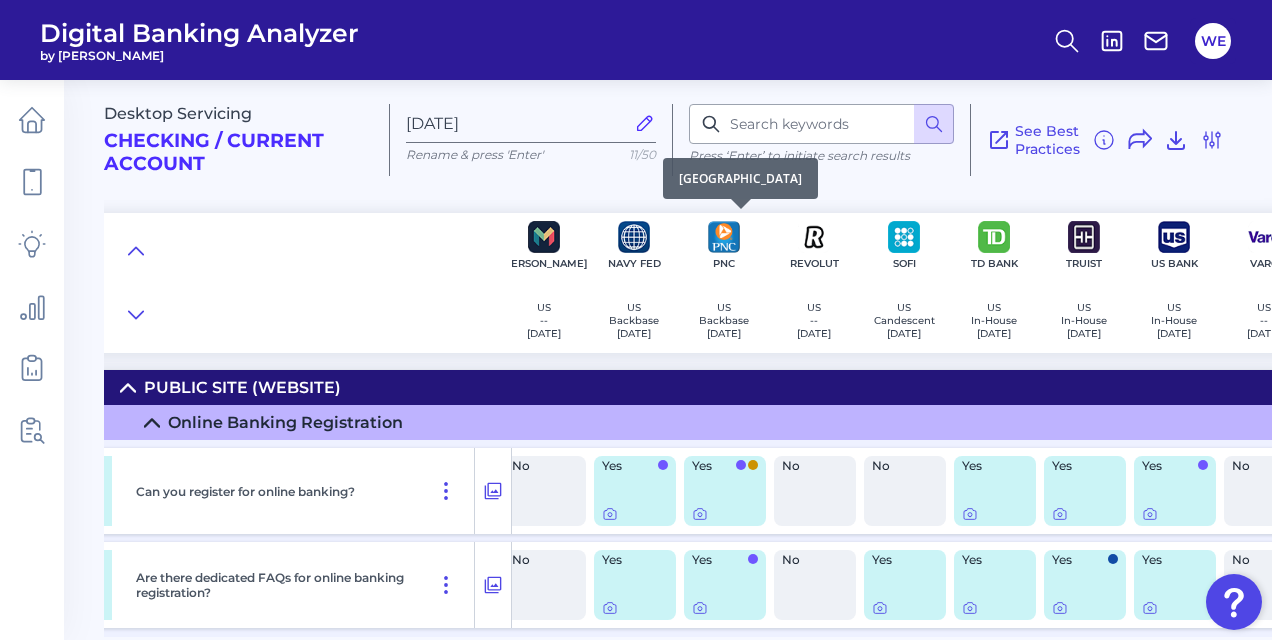 scroll, scrollTop: 0, scrollLeft: 877, axis: horizontal 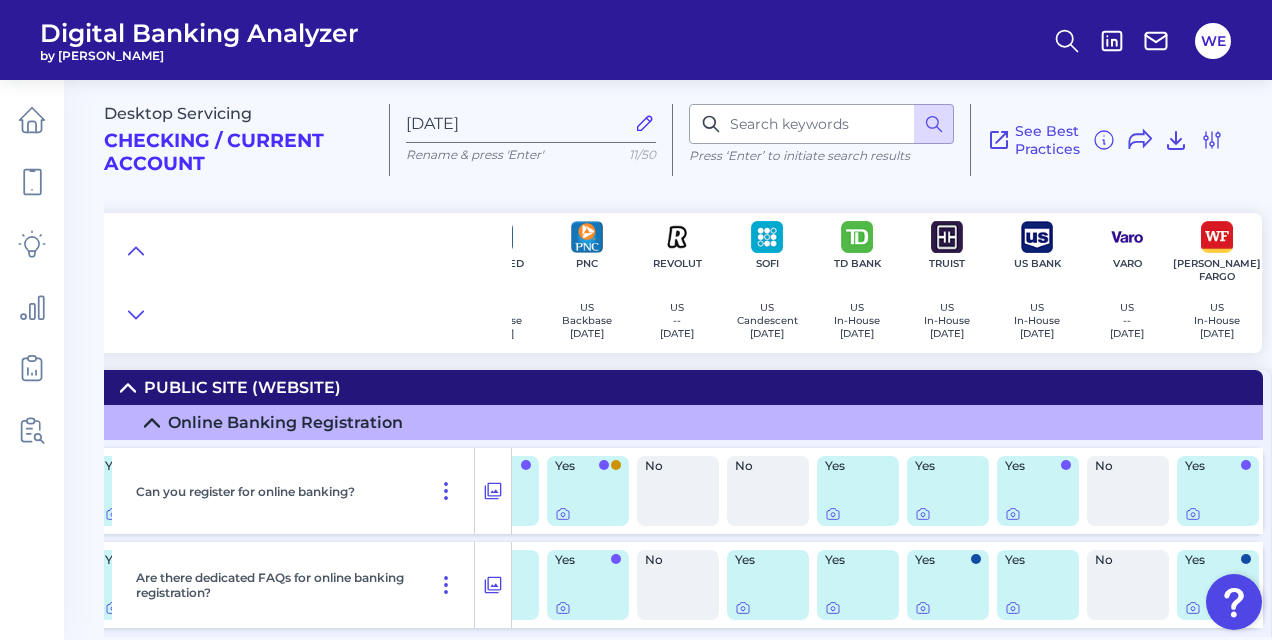 click on "Desktop Servicing Checking / Current Account [DATE] Rename & press 'Enter' 11/50 Press ‘Enter’ to initiate search results See Best Practices Filters Clear all filters Experience Reset Mobile Servicing Desktop Servicing Mobile Onboarding Desktop Onboarding Categories Clear Press ‘Enter’ to initiate search results Select all categories Public Site (Website) Online Banking Registration Website Location Finder Website Settings Website Help and support New Customer Onboarding New Customer Onboarding Login Security / Authentication Login Accounts and Transactions Site Structure and Menus Home Screen & Navigation Individual Account Overview Accounts Overview Transactions Individual Transaction View Bank Statements Move Money Pay a Bill, Company or Person using an Account Number P2P - Payments without using a bank account number Internal Transfers External Transfers/Payments Via Linked Accounts Wire & International Direct Debits Card Management Settings and Profile Management Changing settings Security" at bounding box center (-182, 209) 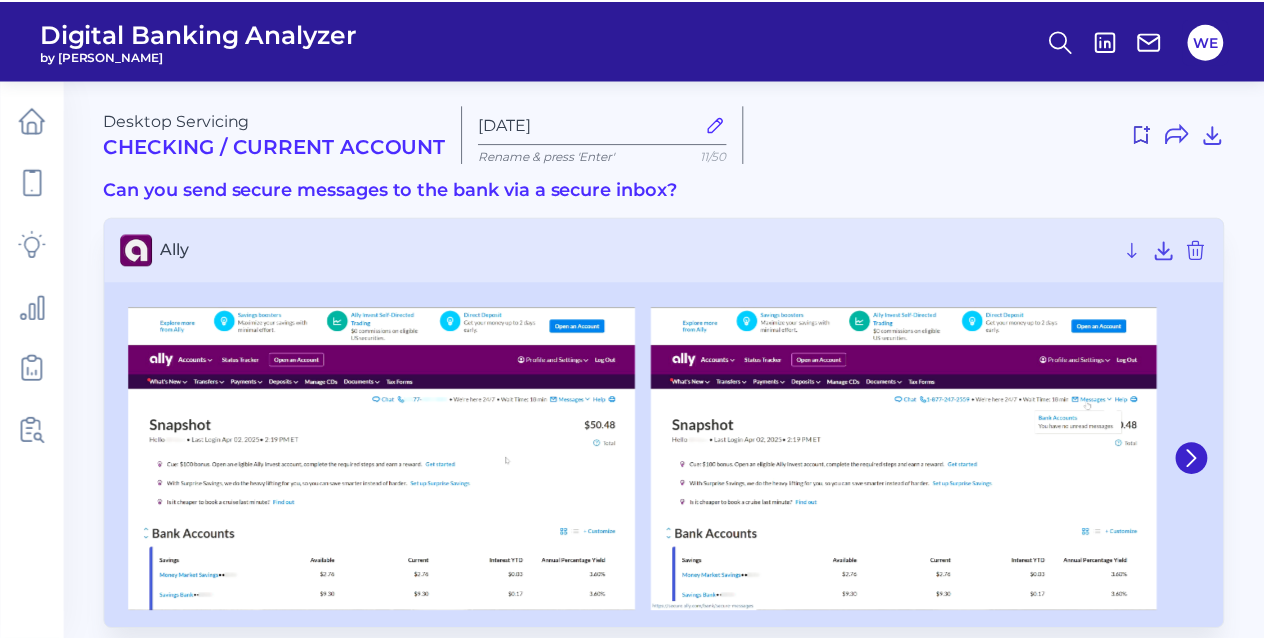 scroll, scrollTop: 0, scrollLeft: 0, axis: both 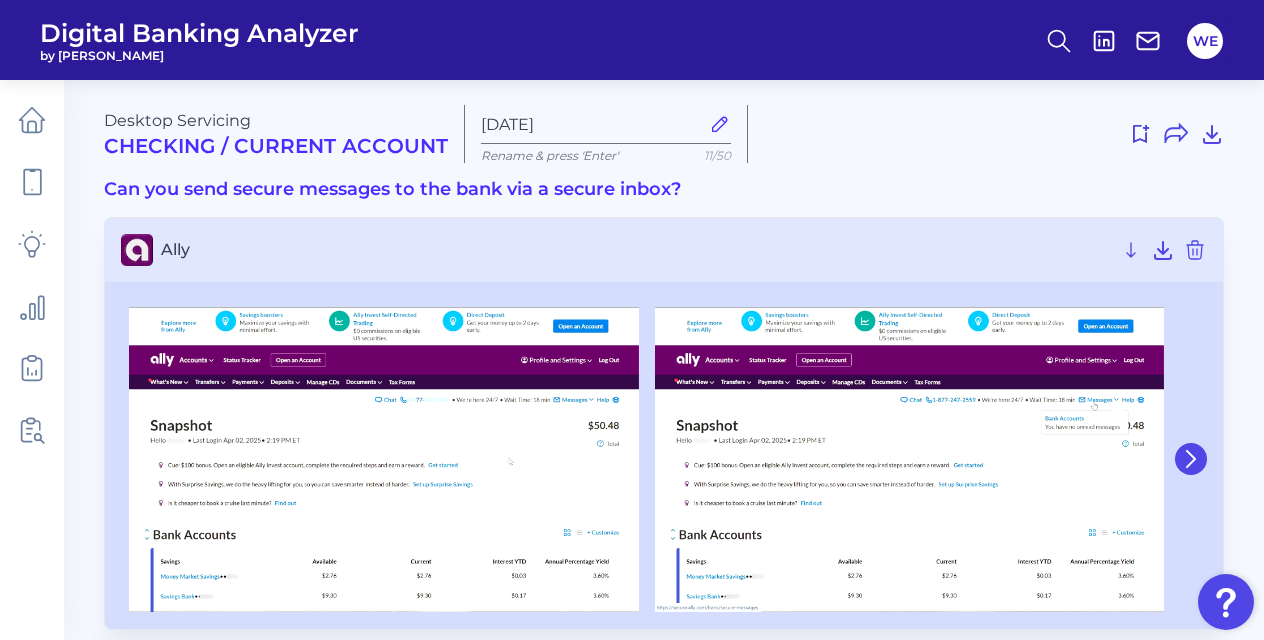 click 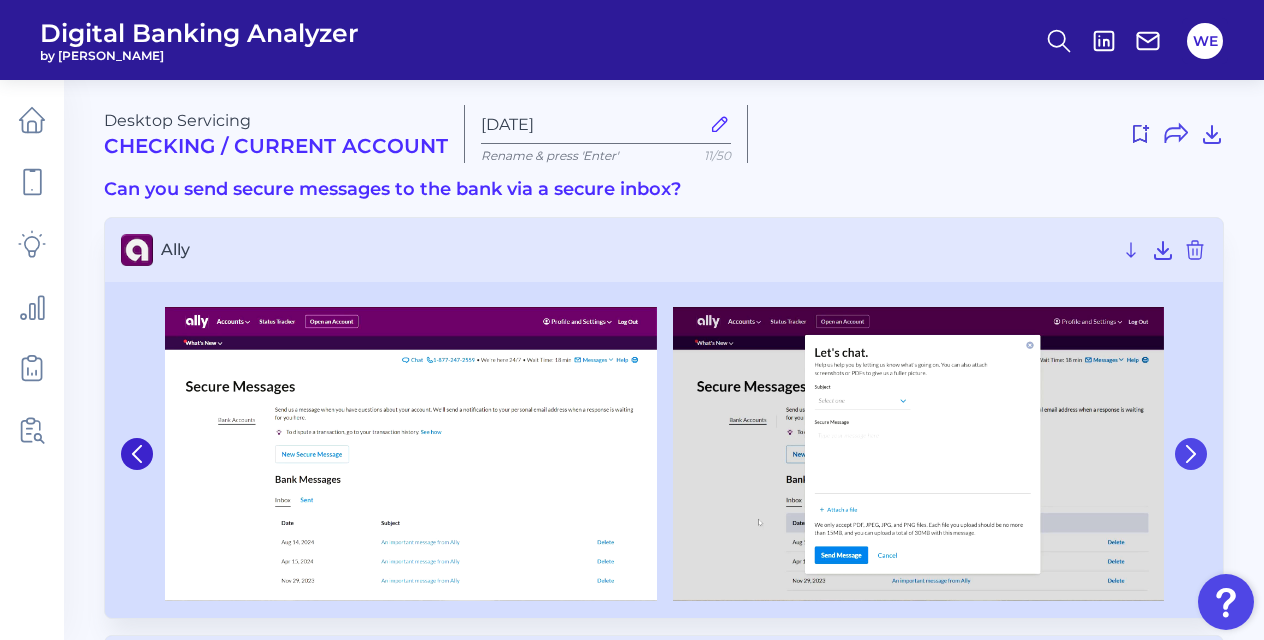 click 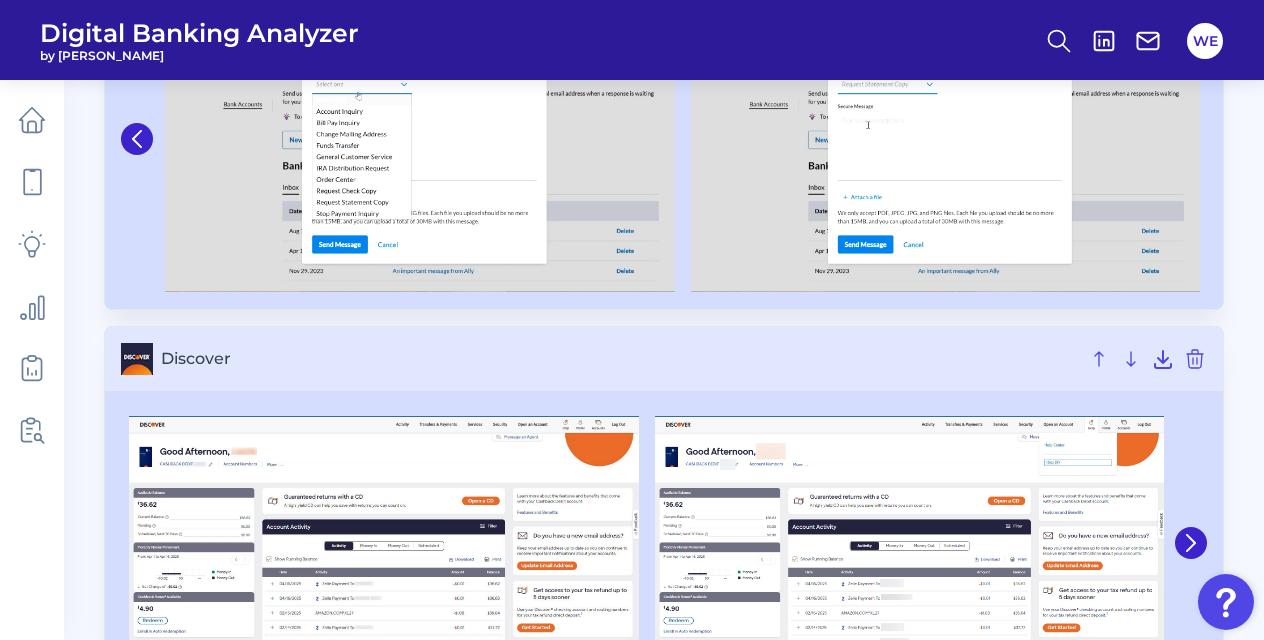 scroll, scrollTop: 460, scrollLeft: 0, axis: vertical 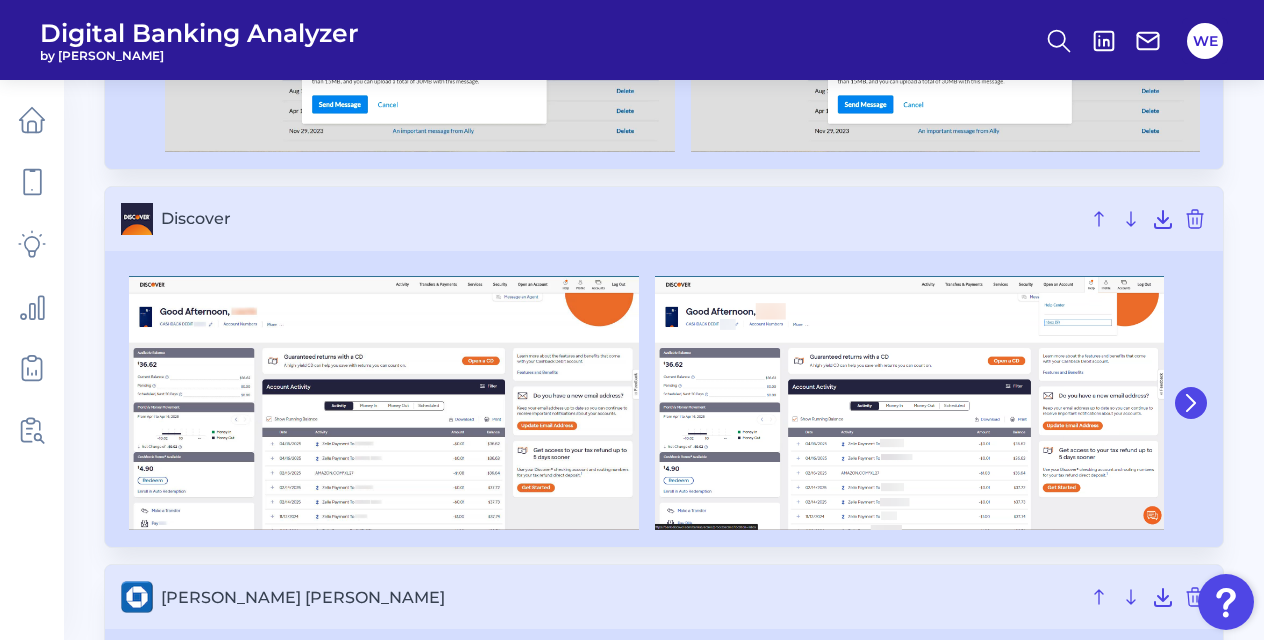 click 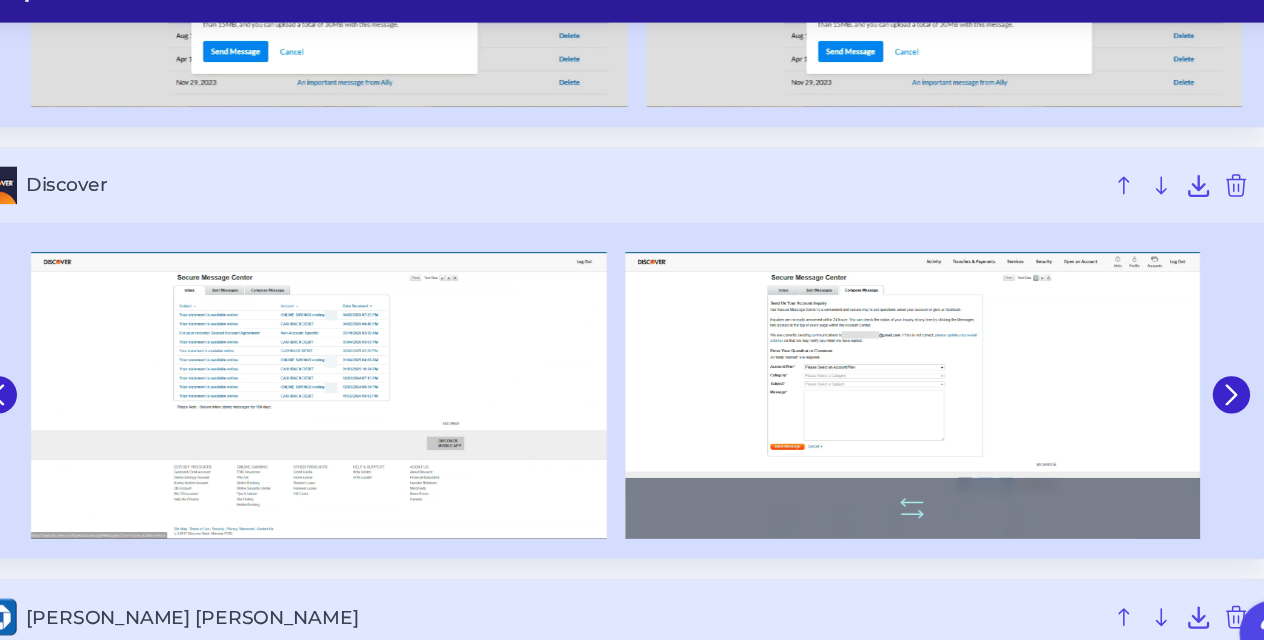 scroll, scrollTop: 460, scrollLeft: 0, axis: vertical 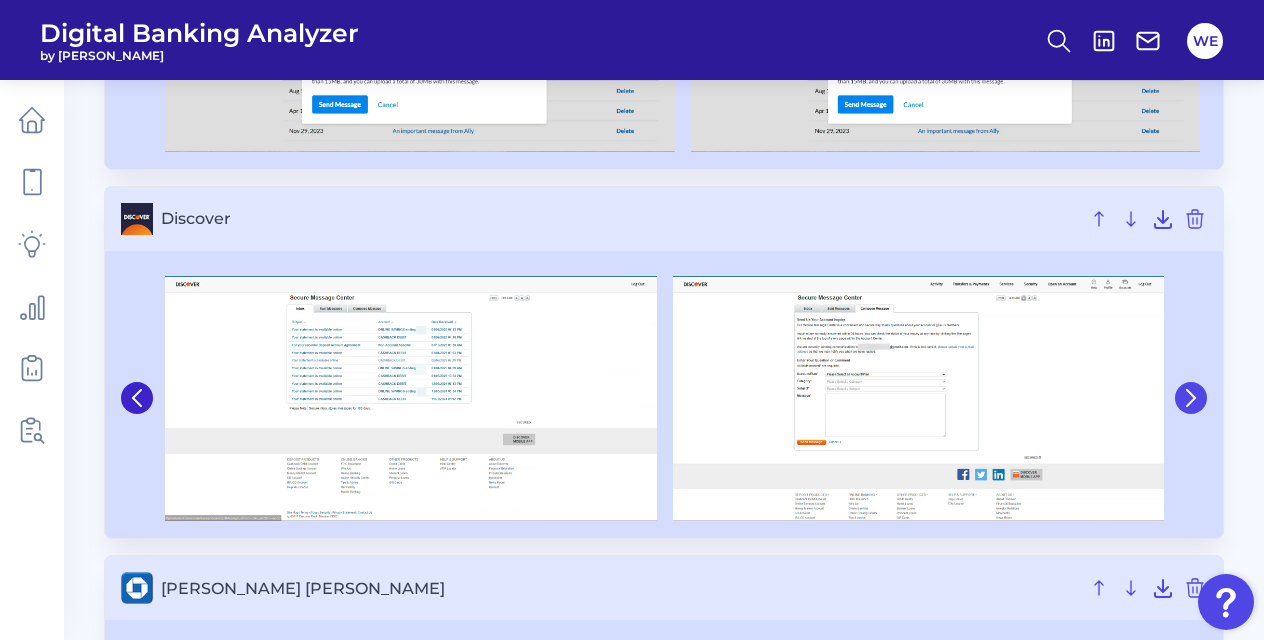 click at bounding box center (1191, 398) 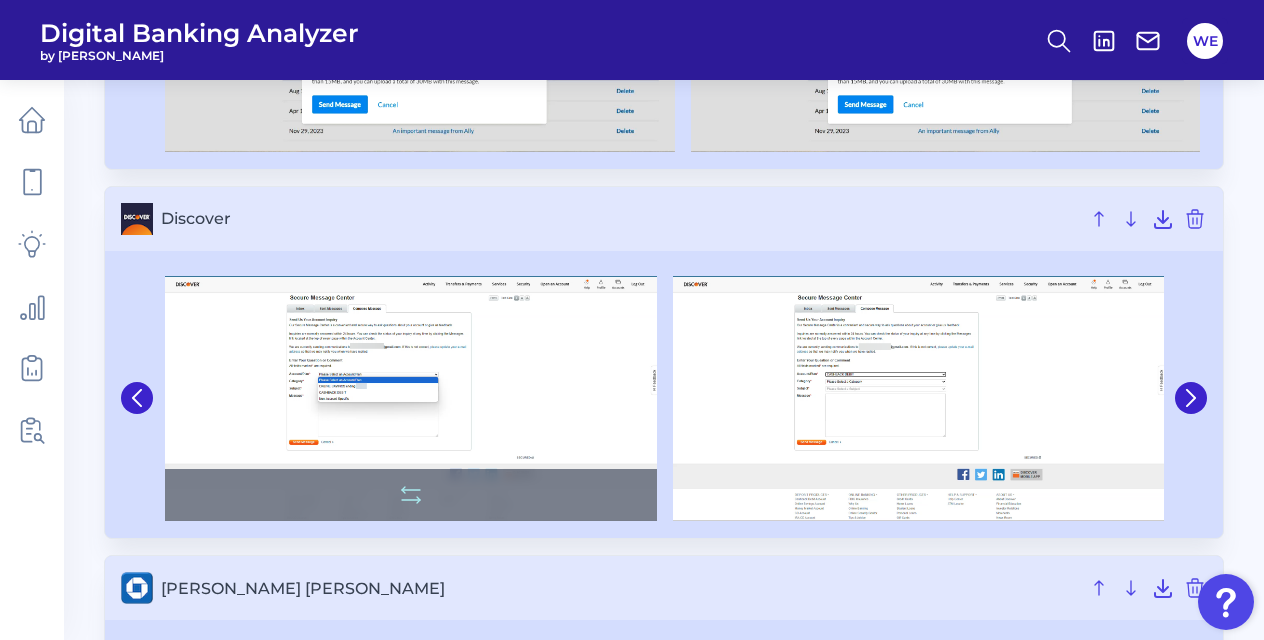 scroll, scrollTop: 460, scrollLeft: 0, axis: vertical 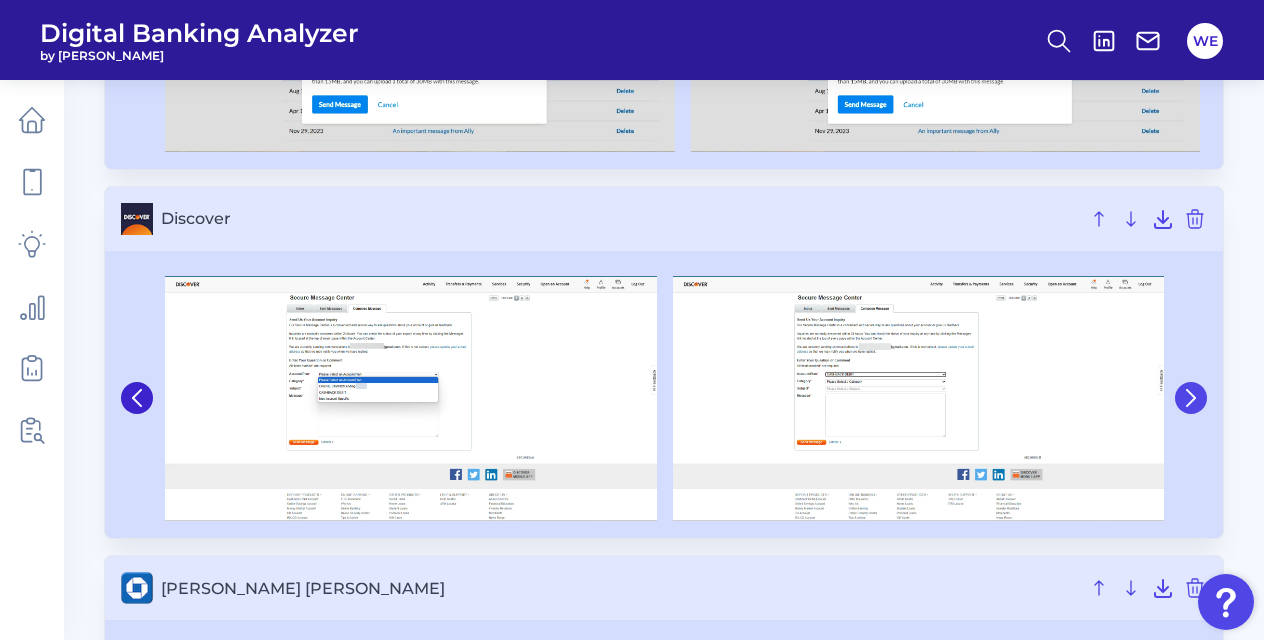 click at bounding box center (1191, 398) 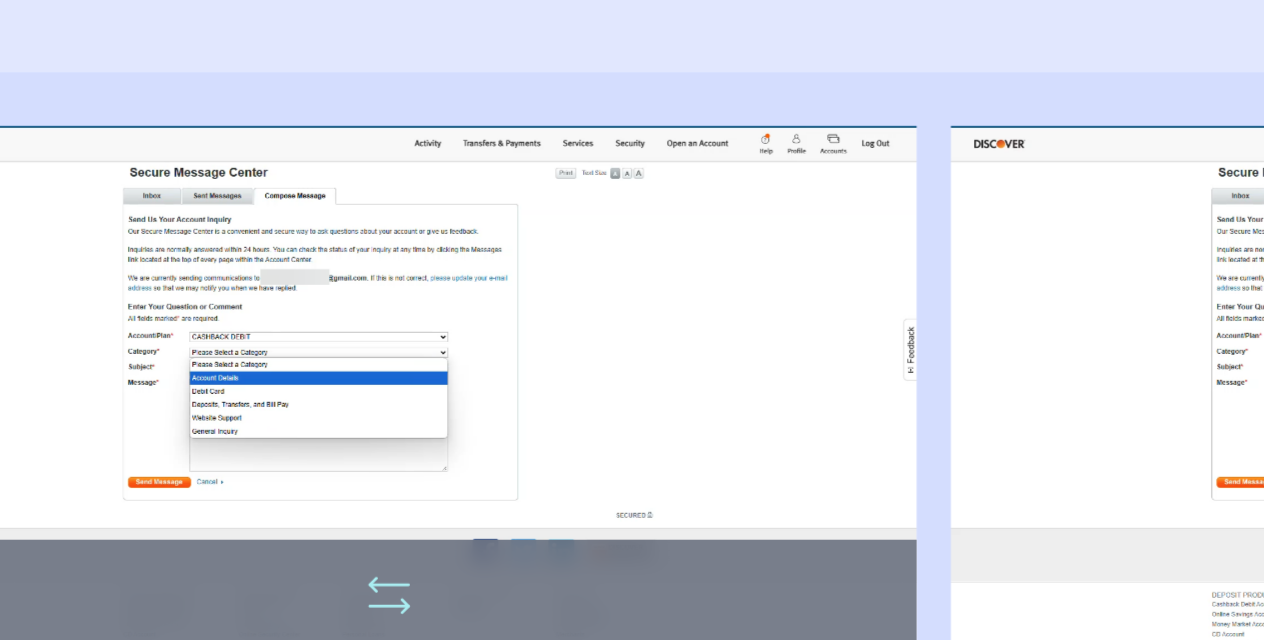 scroll, scrollTop: 460, scrollLeft: 0, axis: vertical 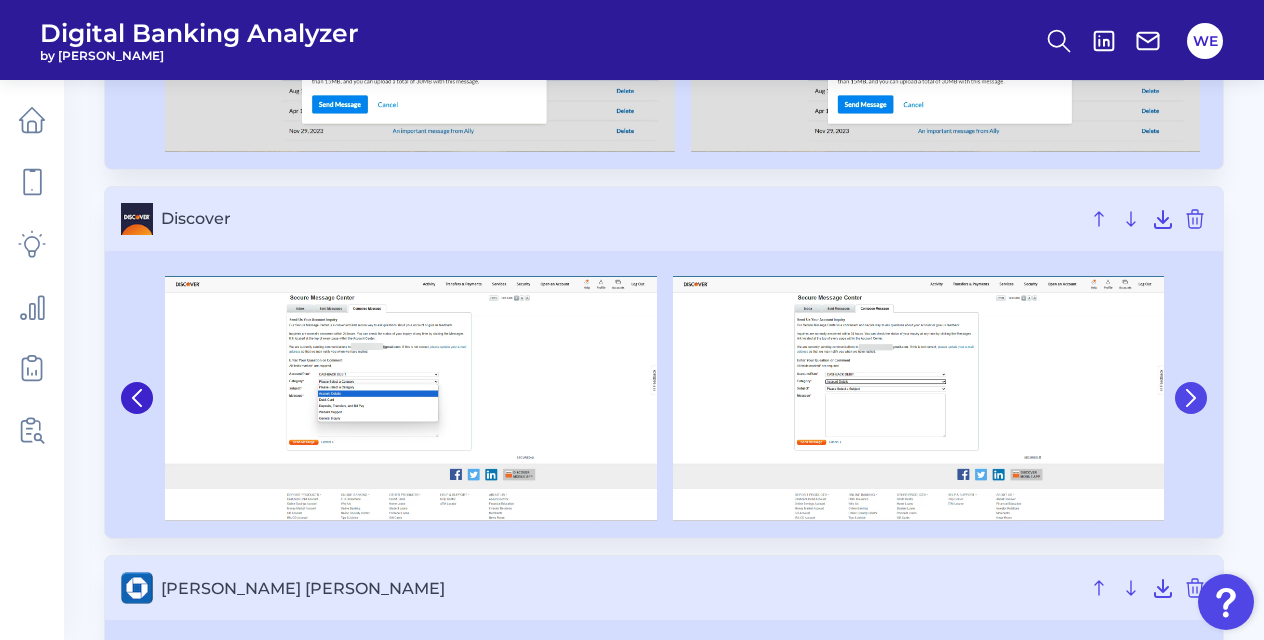 click at bounding box center [1191, 398] 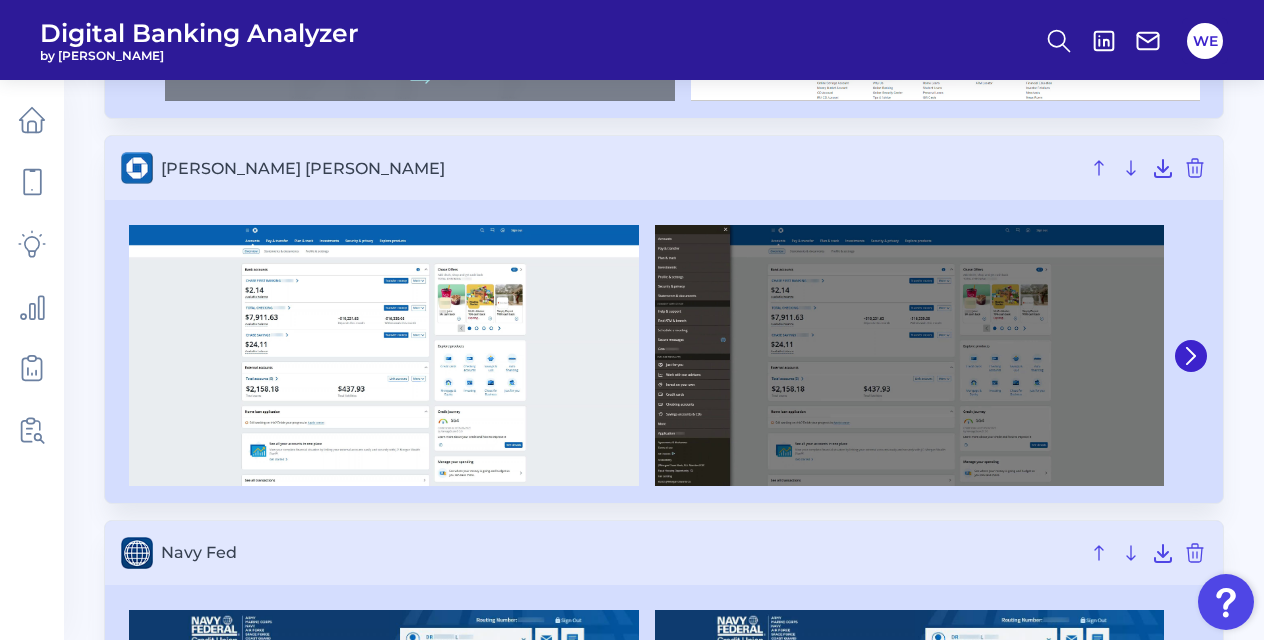 scroll, scrollTop: 902, scrollLeft: 0, axis: vertical 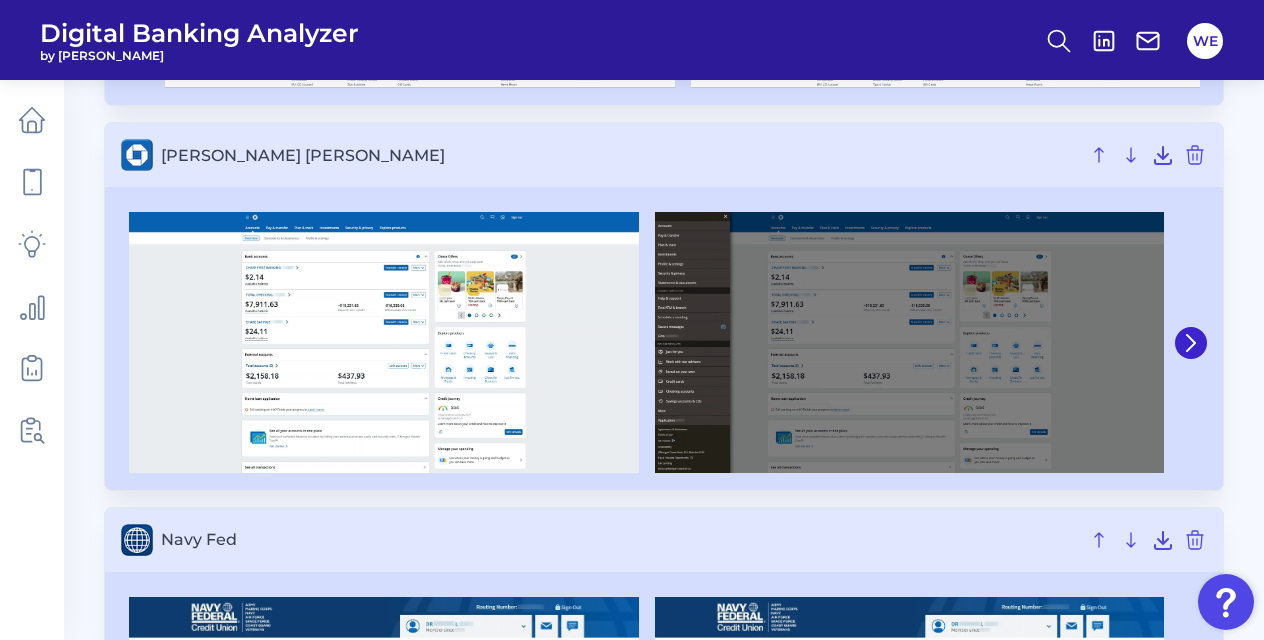 click at bounding box center (1189, 342) 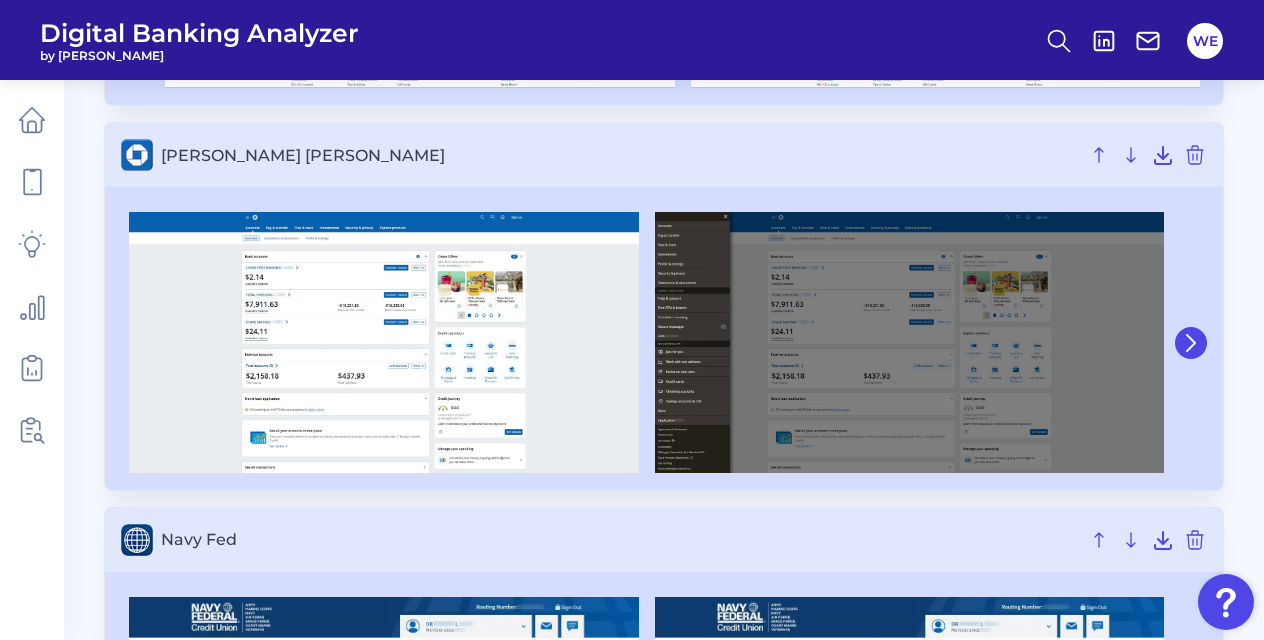 click at bounding box center [1191, 343] 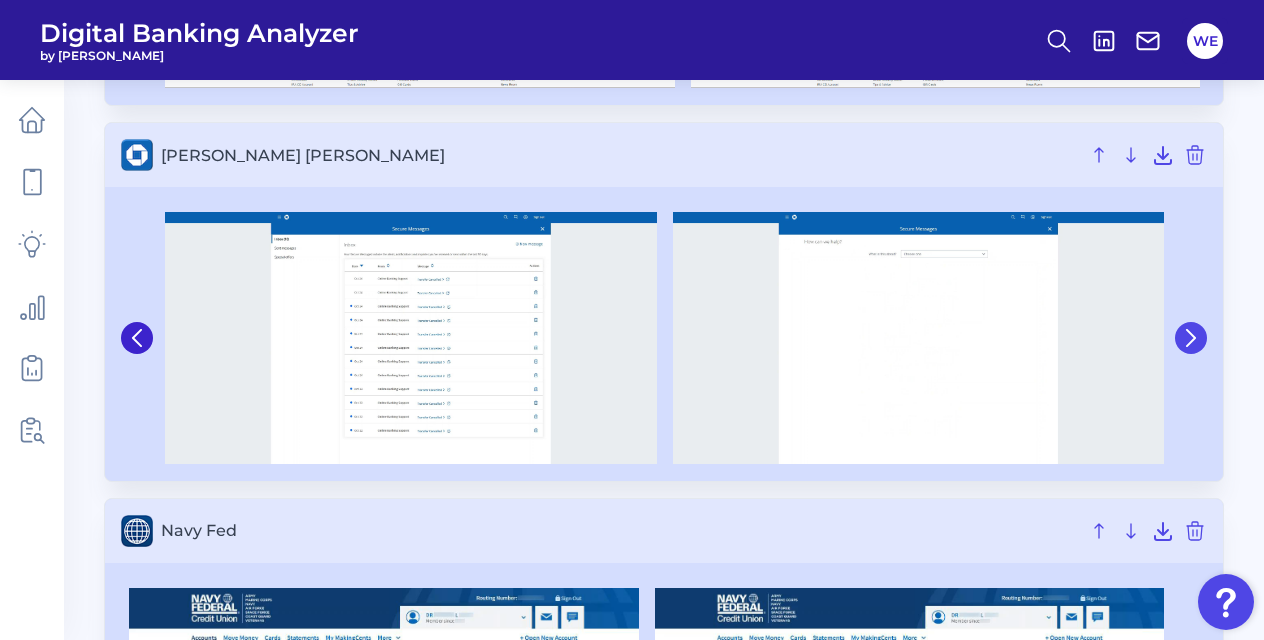 click at bounding box center [1189, 337] 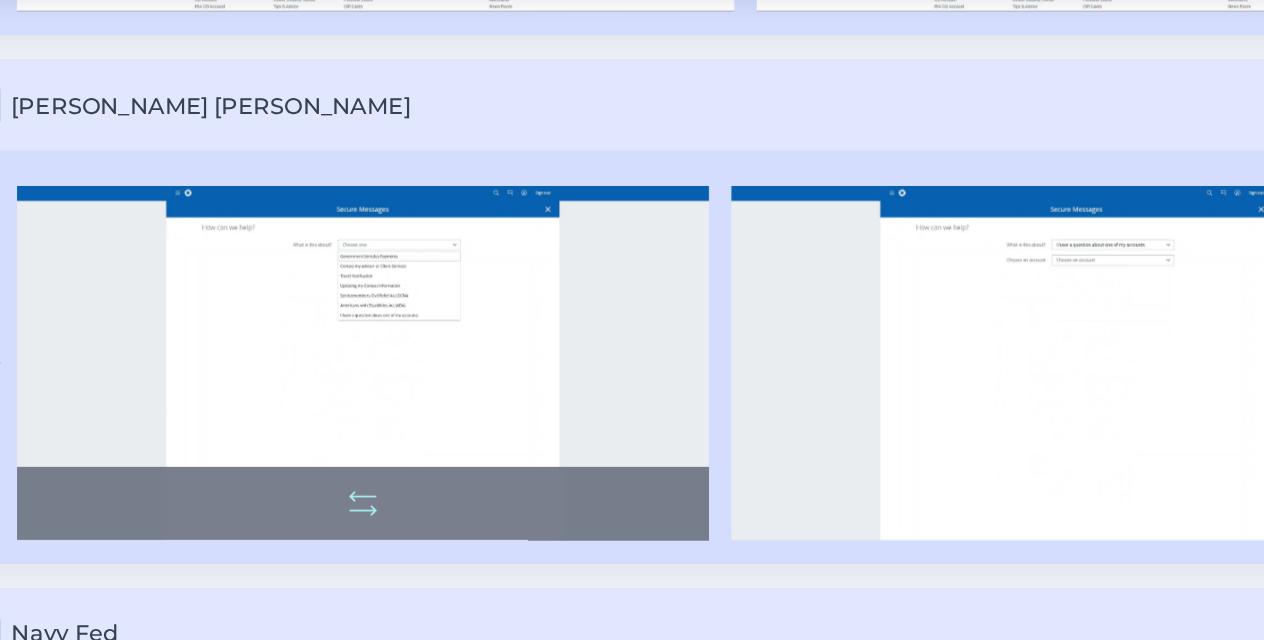 scroll, scrollTop: 902, scrollLeft: 0, axis: vertical 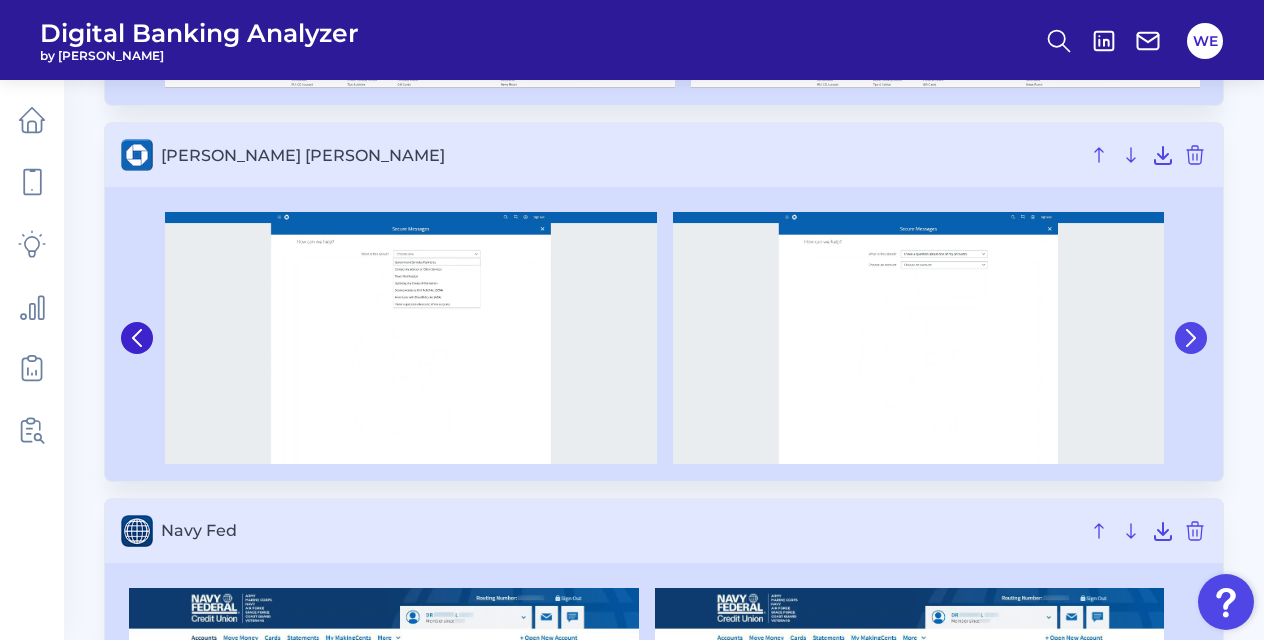click 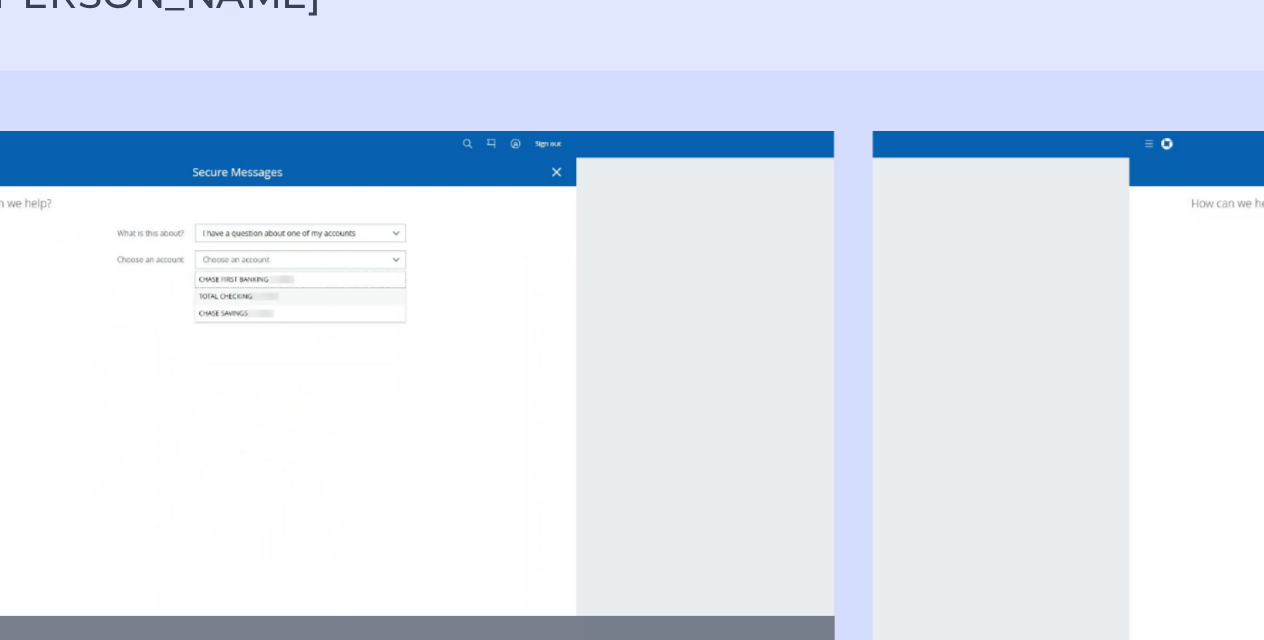 scroll, scrollTop: 902, scrollLeft: 0, axis: vertical 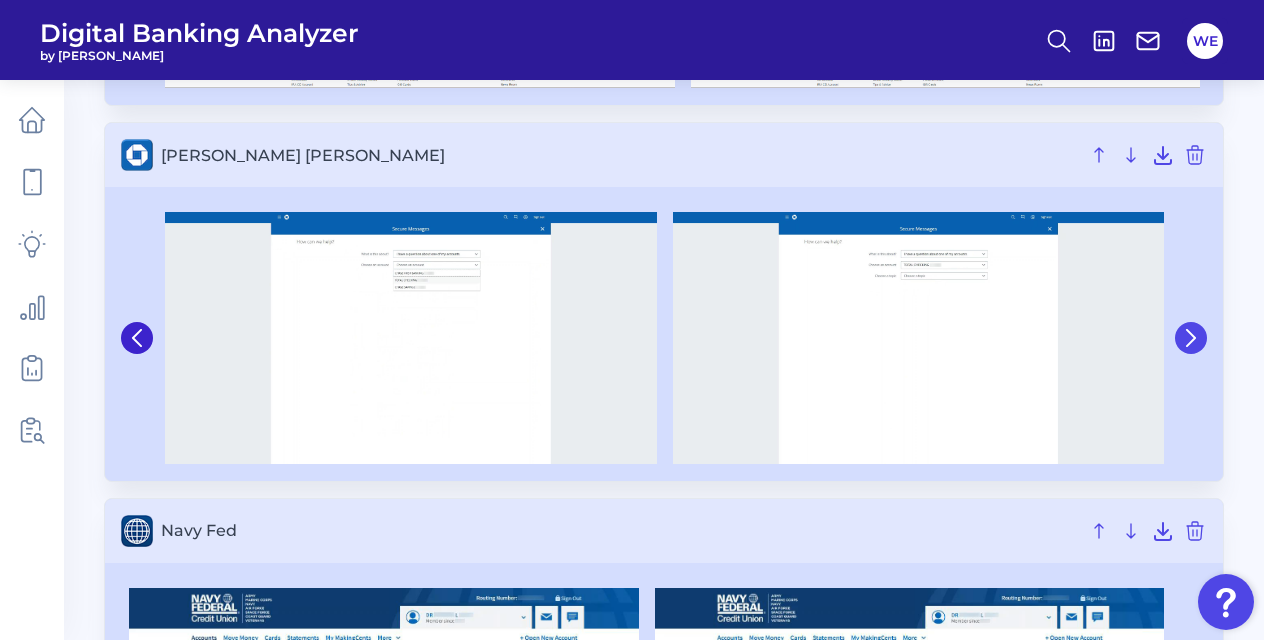 click 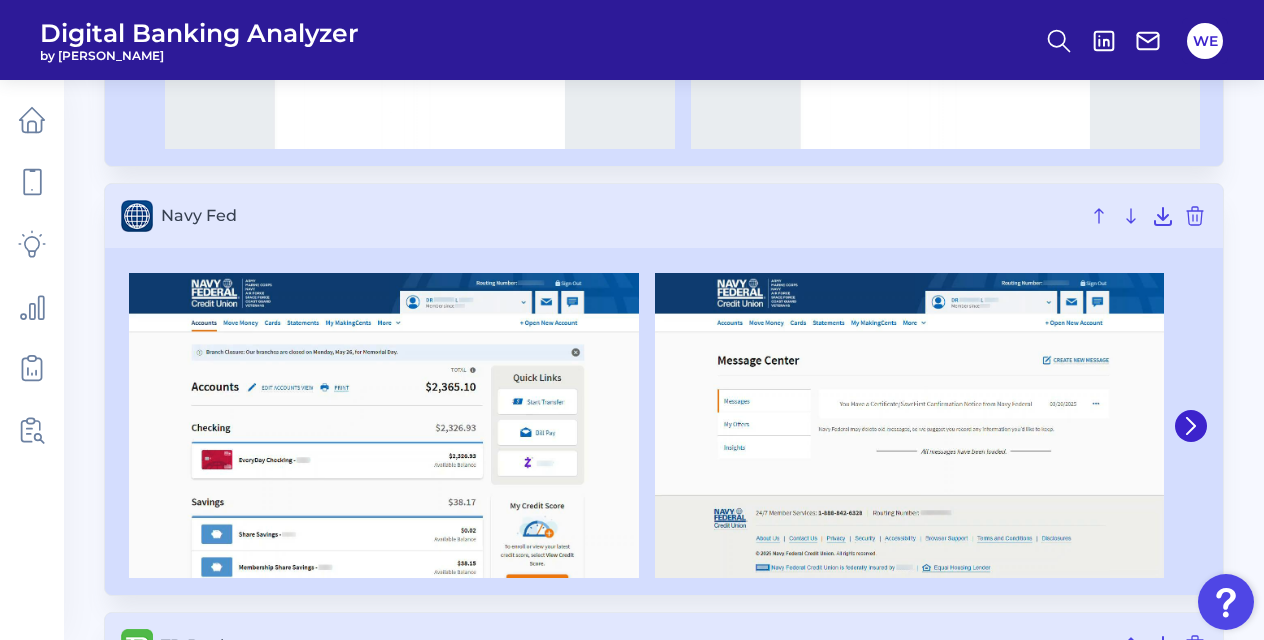 scroll, scrollTop: 1230, scrollLeft: 0, axis: vertical 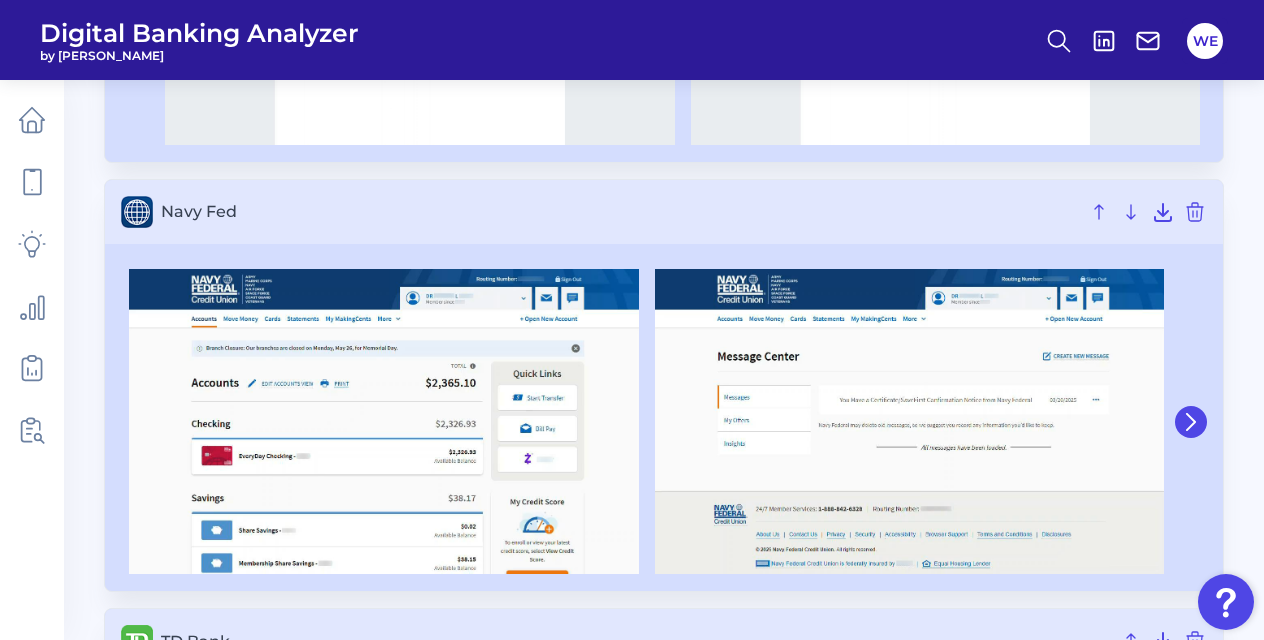 click at bounding box center [1191, 422] 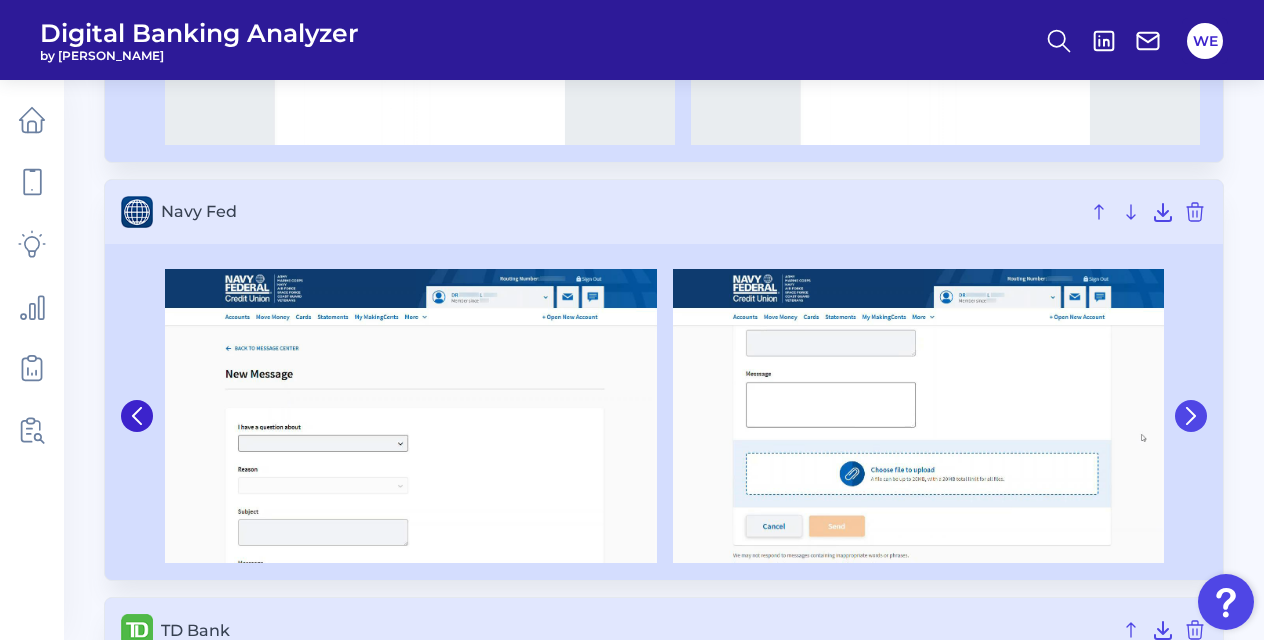 click at bounding box center [1191, 416] 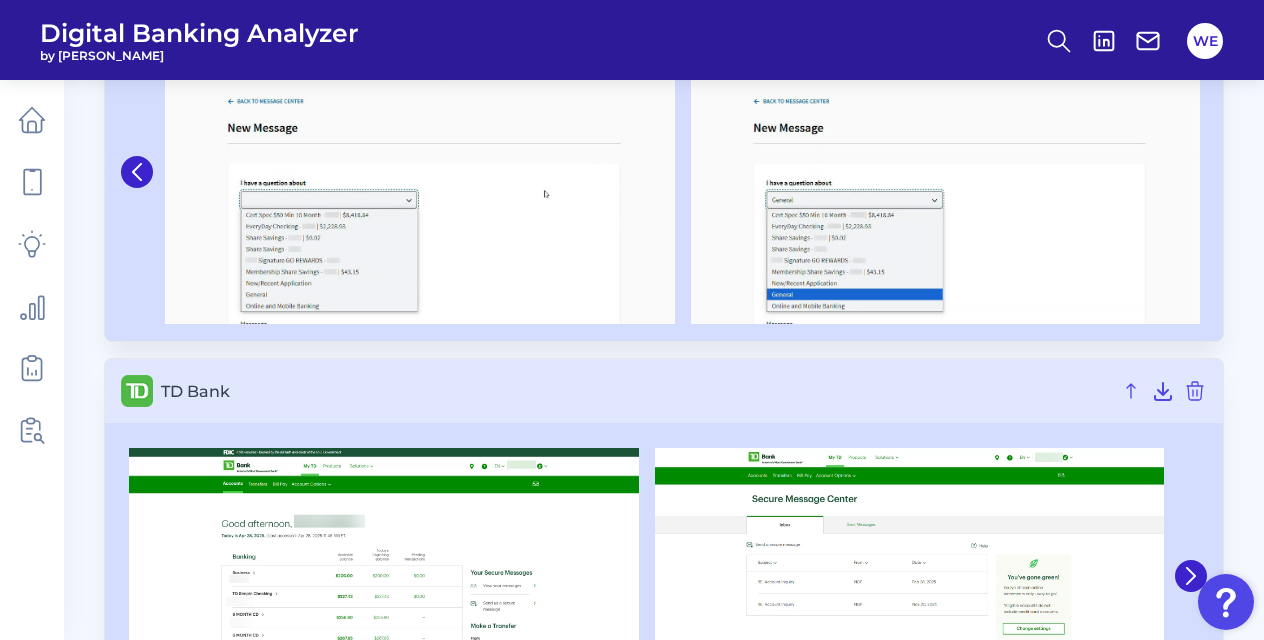 scroll, scrollTop: 1588, scrollLeft: 0, axis: vertical 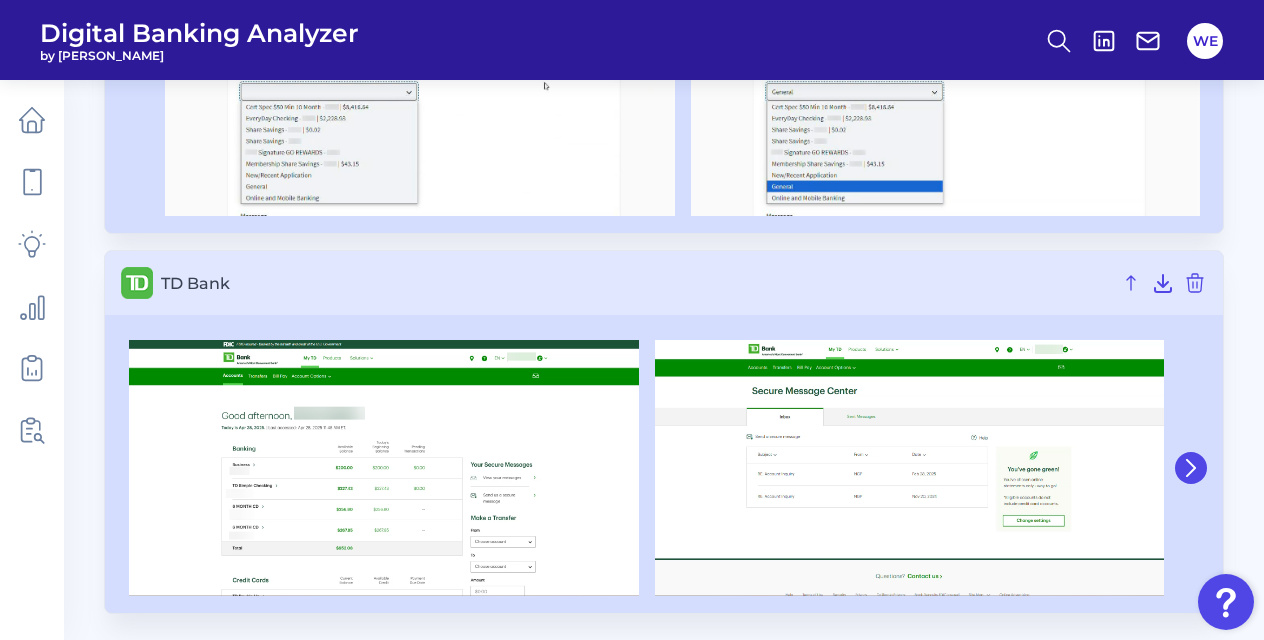 click 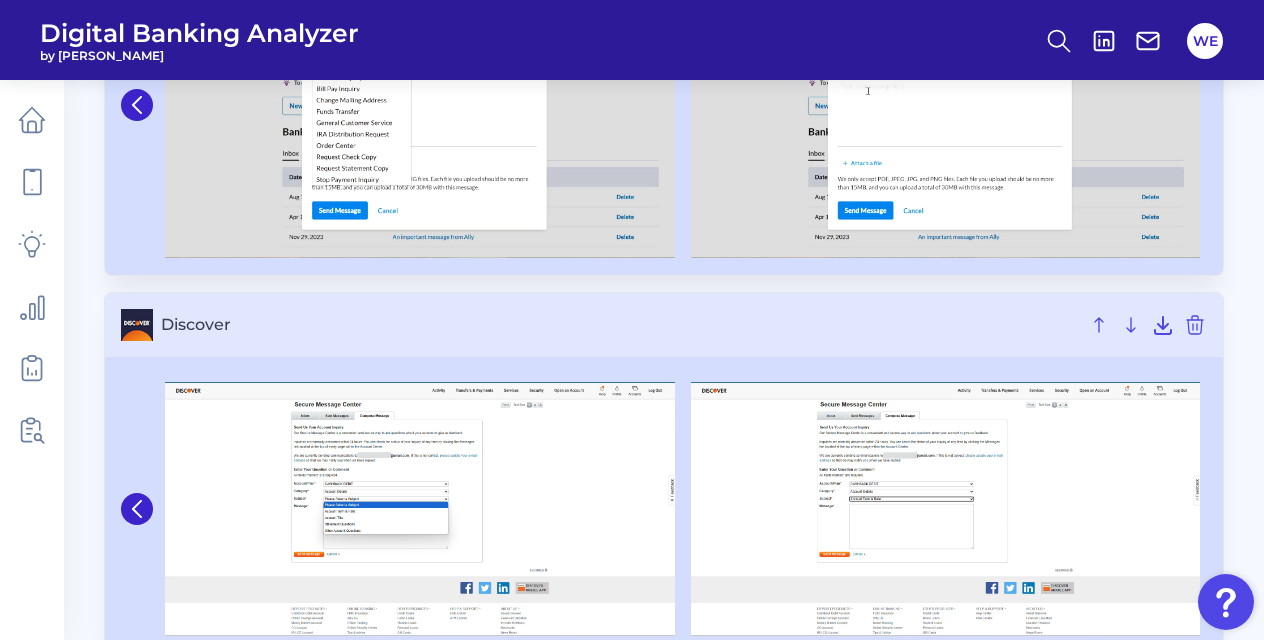 scroll, scrollTop: 0, scrollLeft: 0, axis: both 